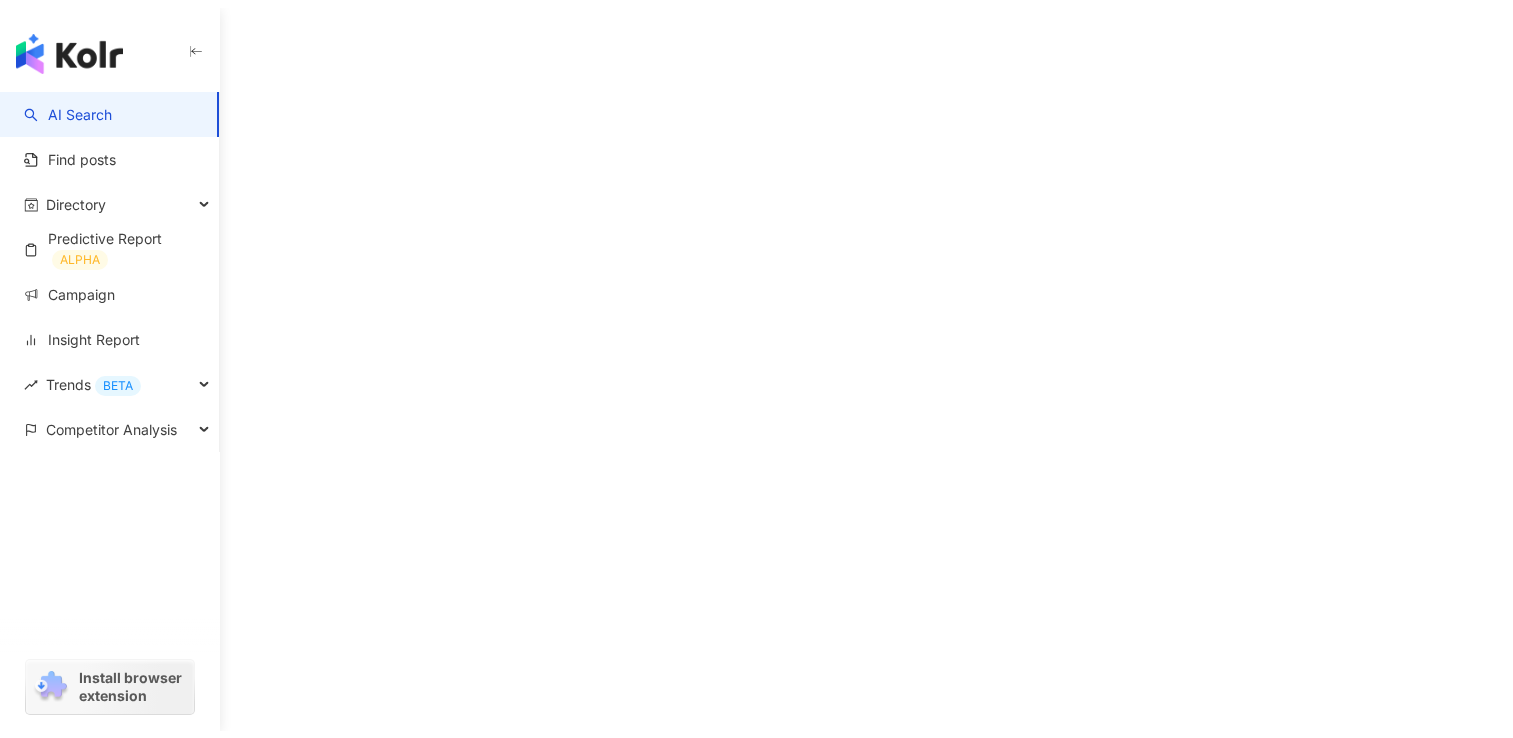 scroll, scrollTop: 0, scrollLeft: 0, axis: both 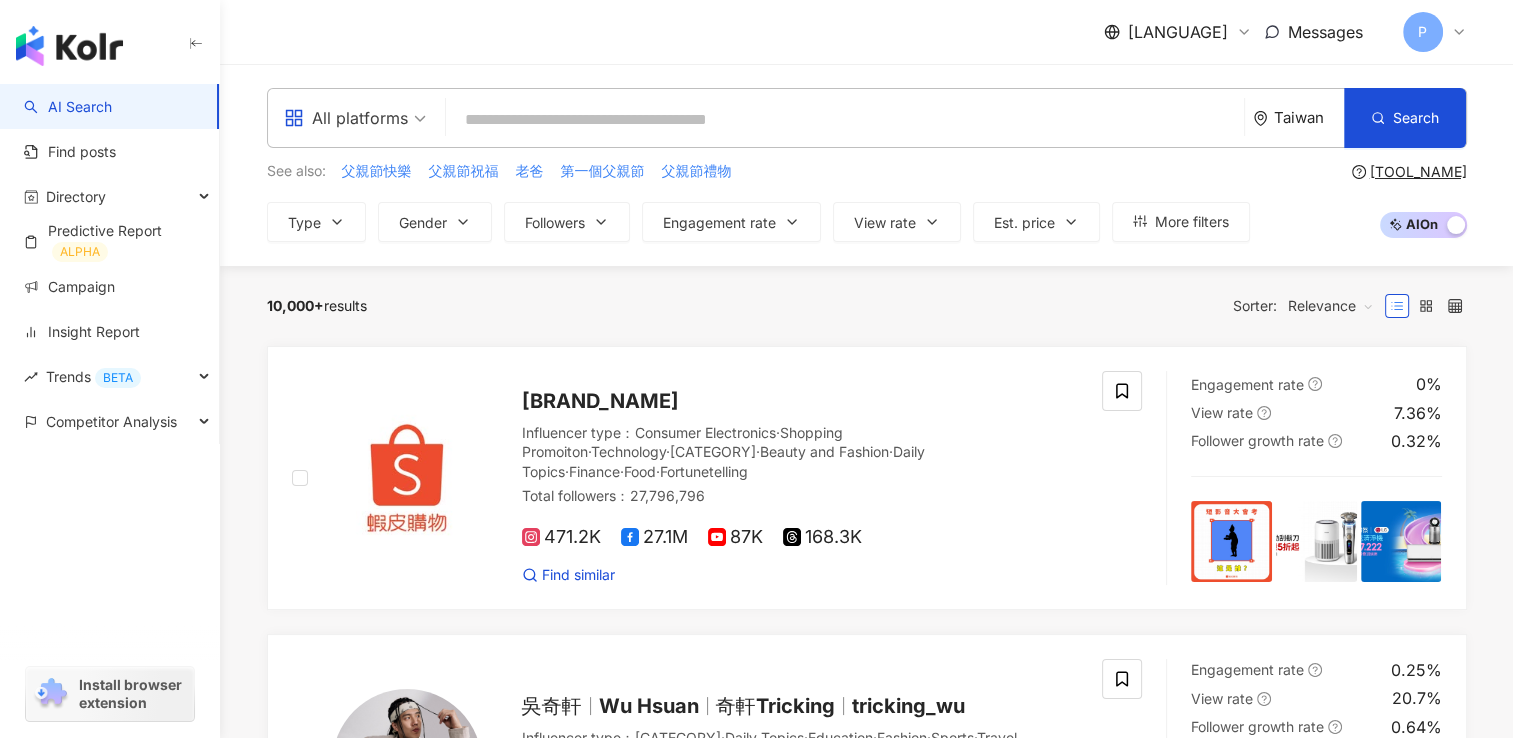 click at bounding box center [845, 120] 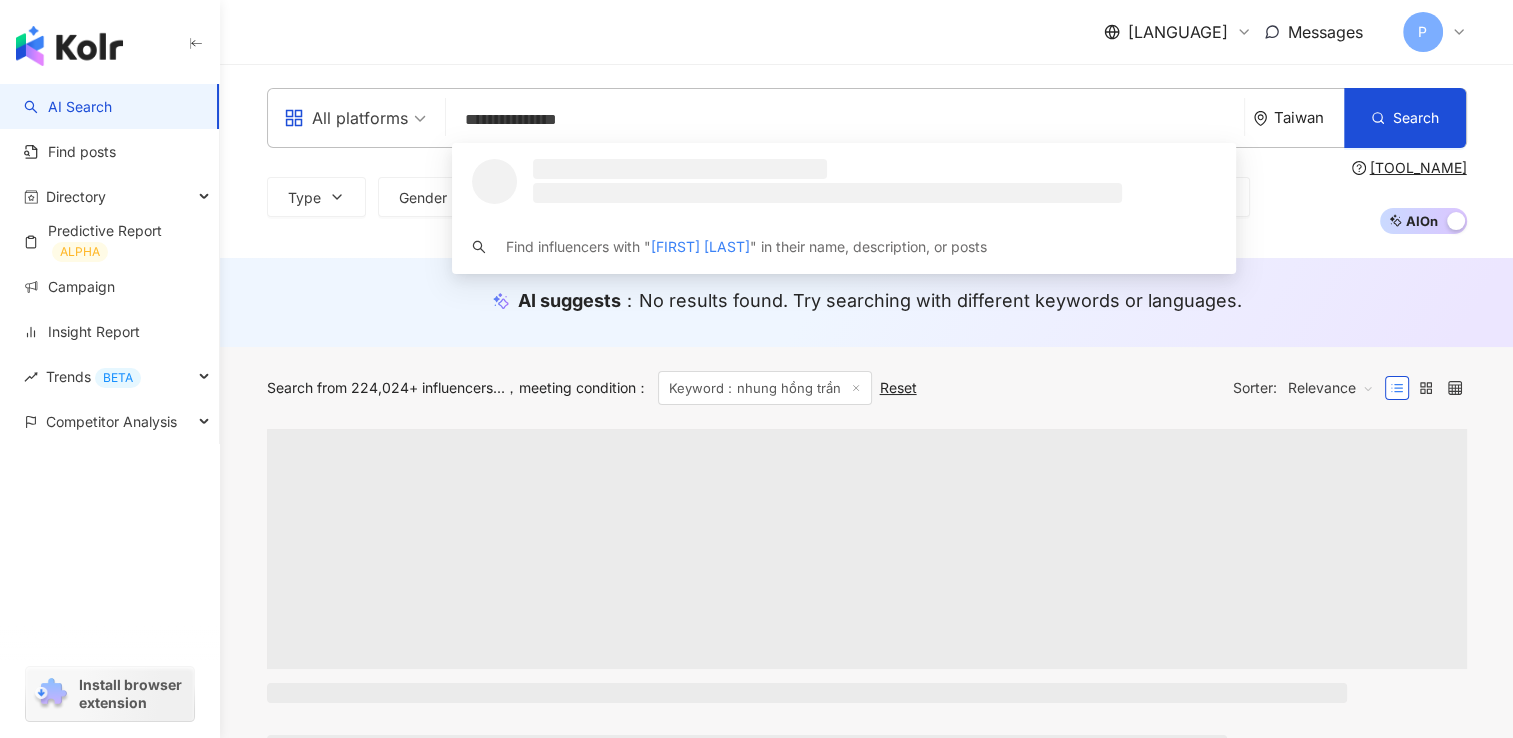 click on "Taiwan" at bounding box center (1309, 117) 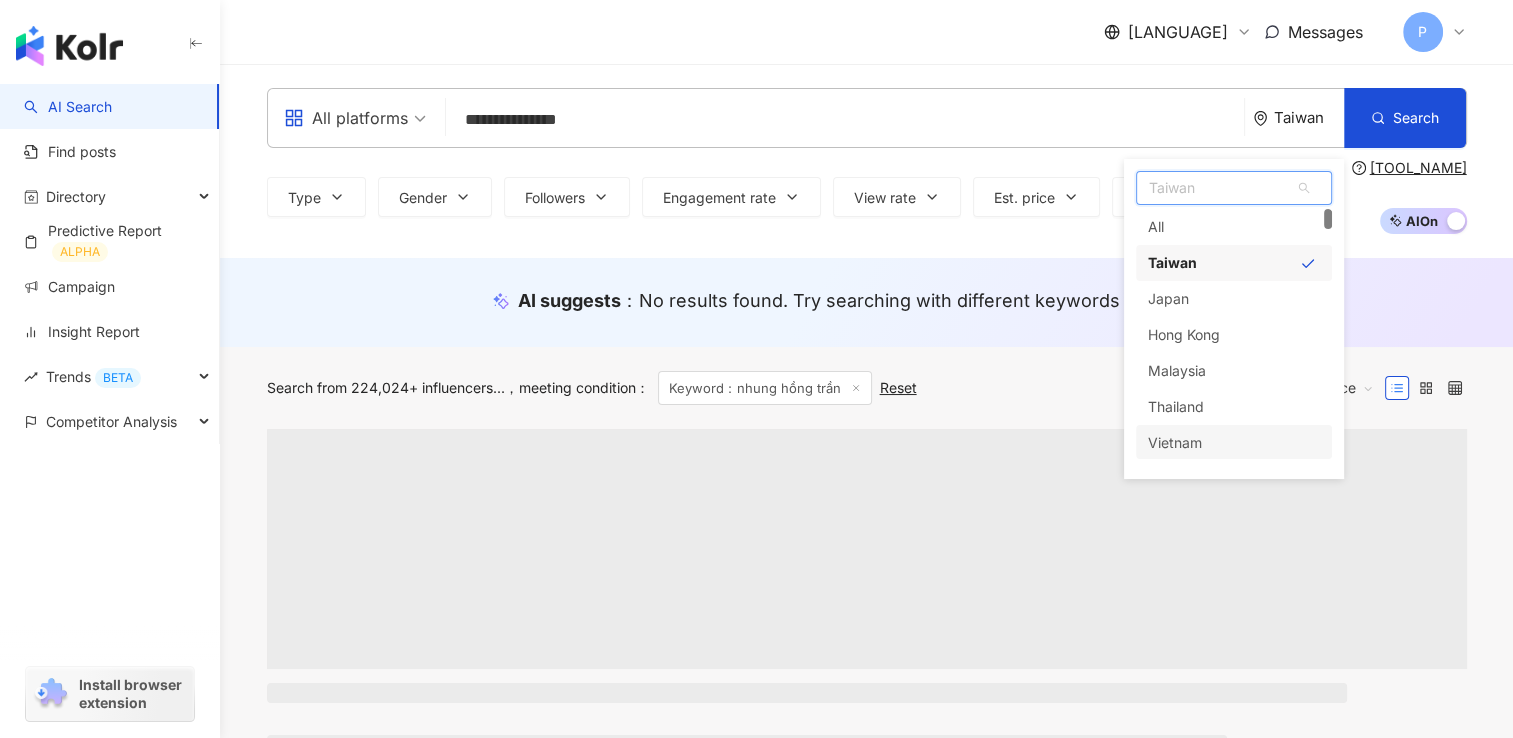 click on "Vietnam" at bounding box center (1234, 443) 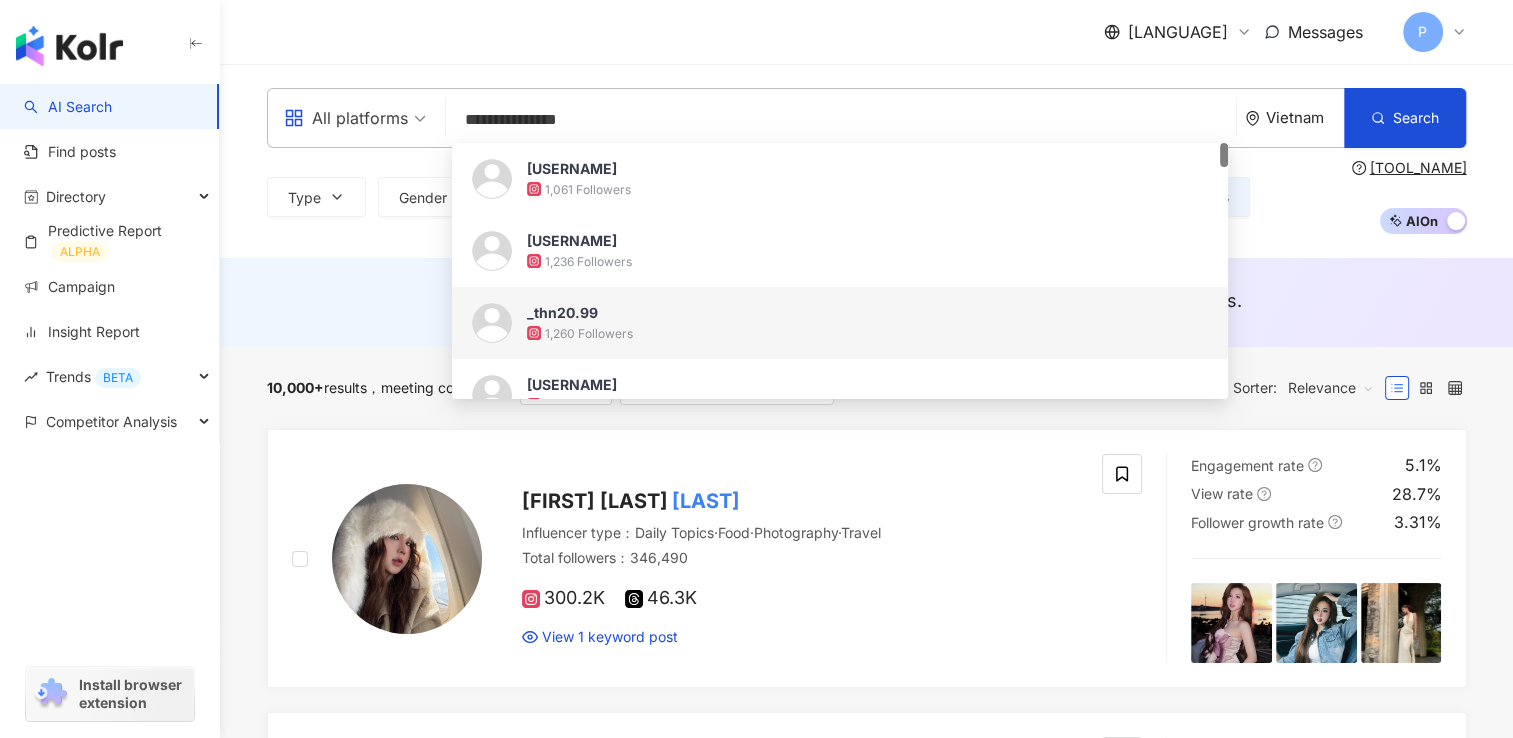 click on "Type Gender Followers Engagement rate View rate Est. price  More filters Search guide AI  On AI  Off" at bounding box center (867, 197) 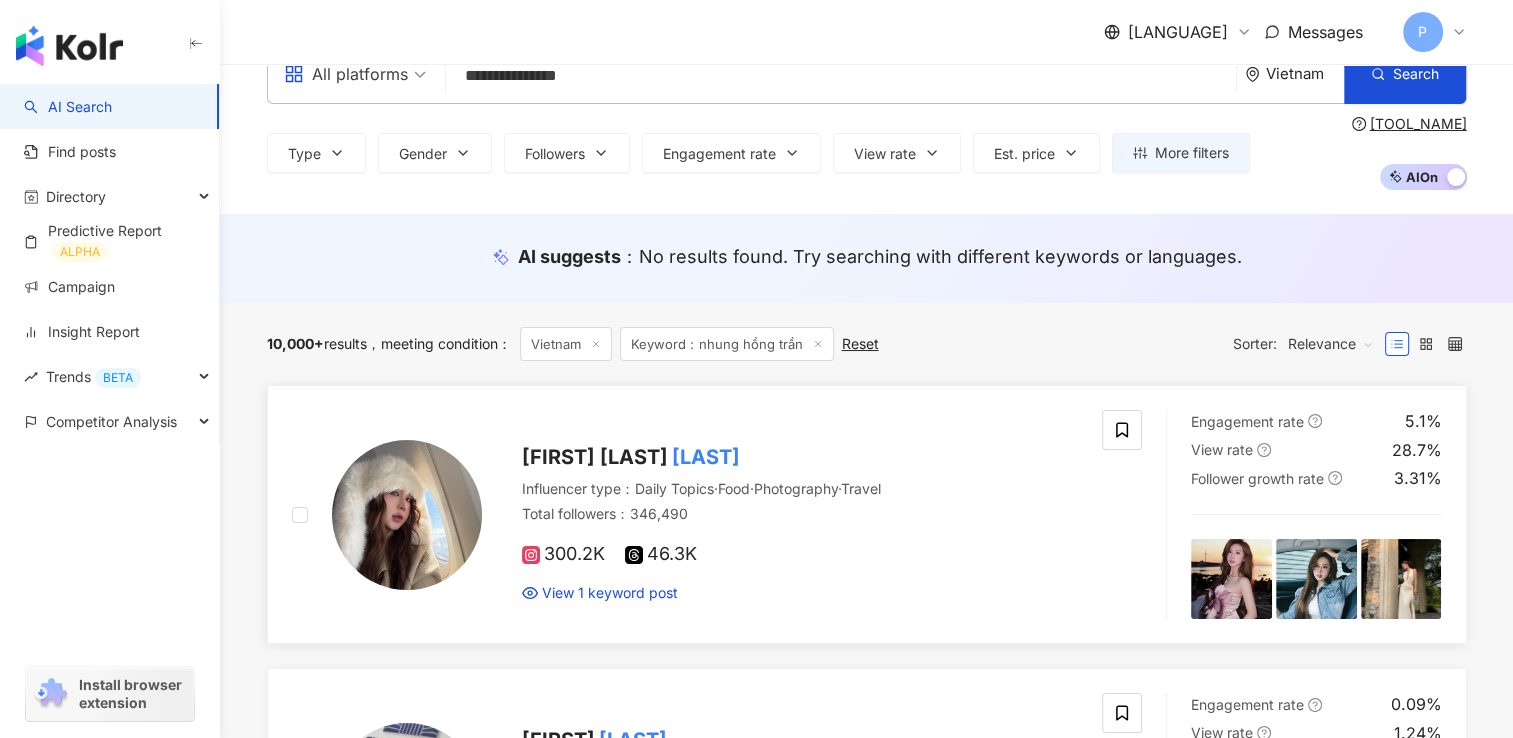 scroll, scrollTop: 0, scrollLeft: 0, axis: both 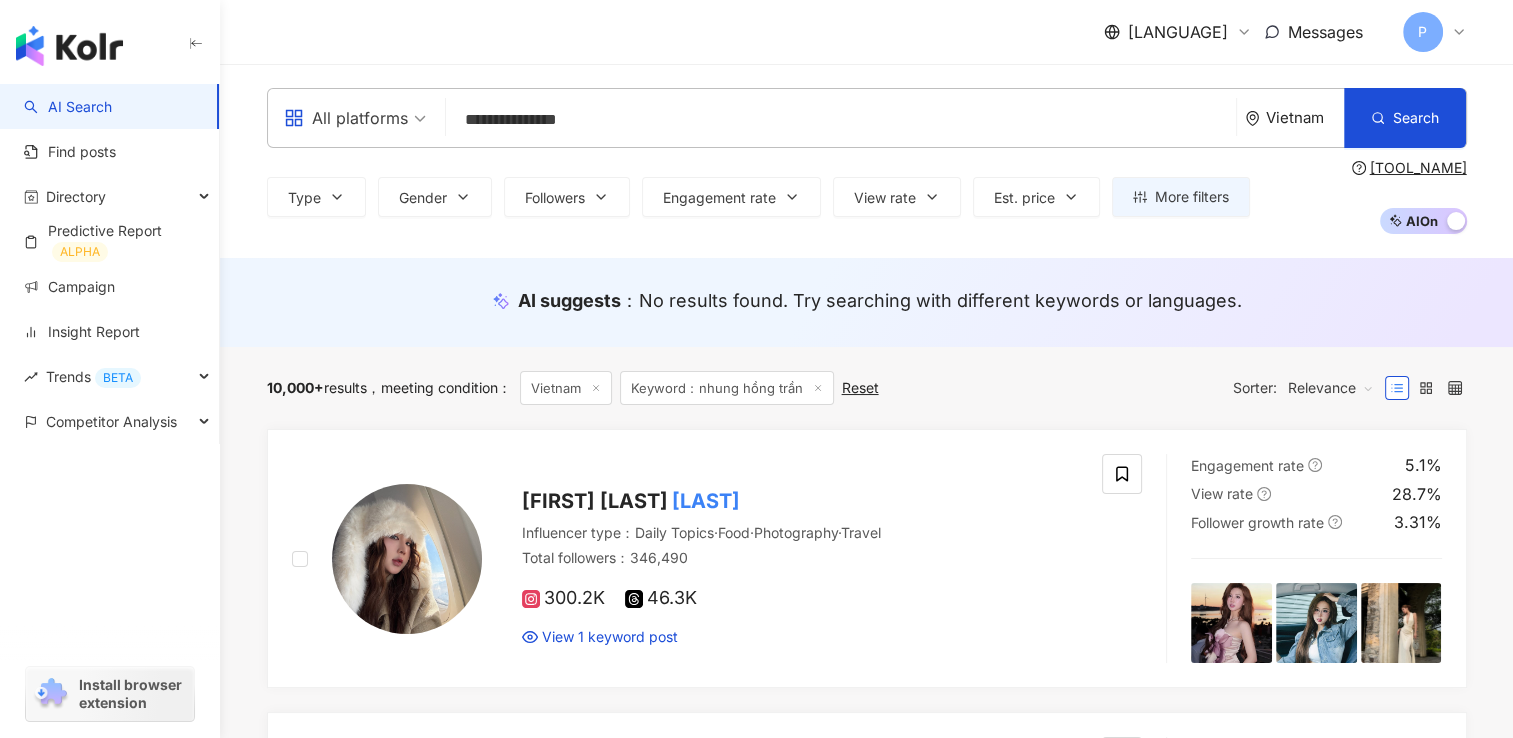 drag, startPoint x: 604, startPoint y: 126, endPoint x: 135, endPoint y: 101, distance: 469.66583 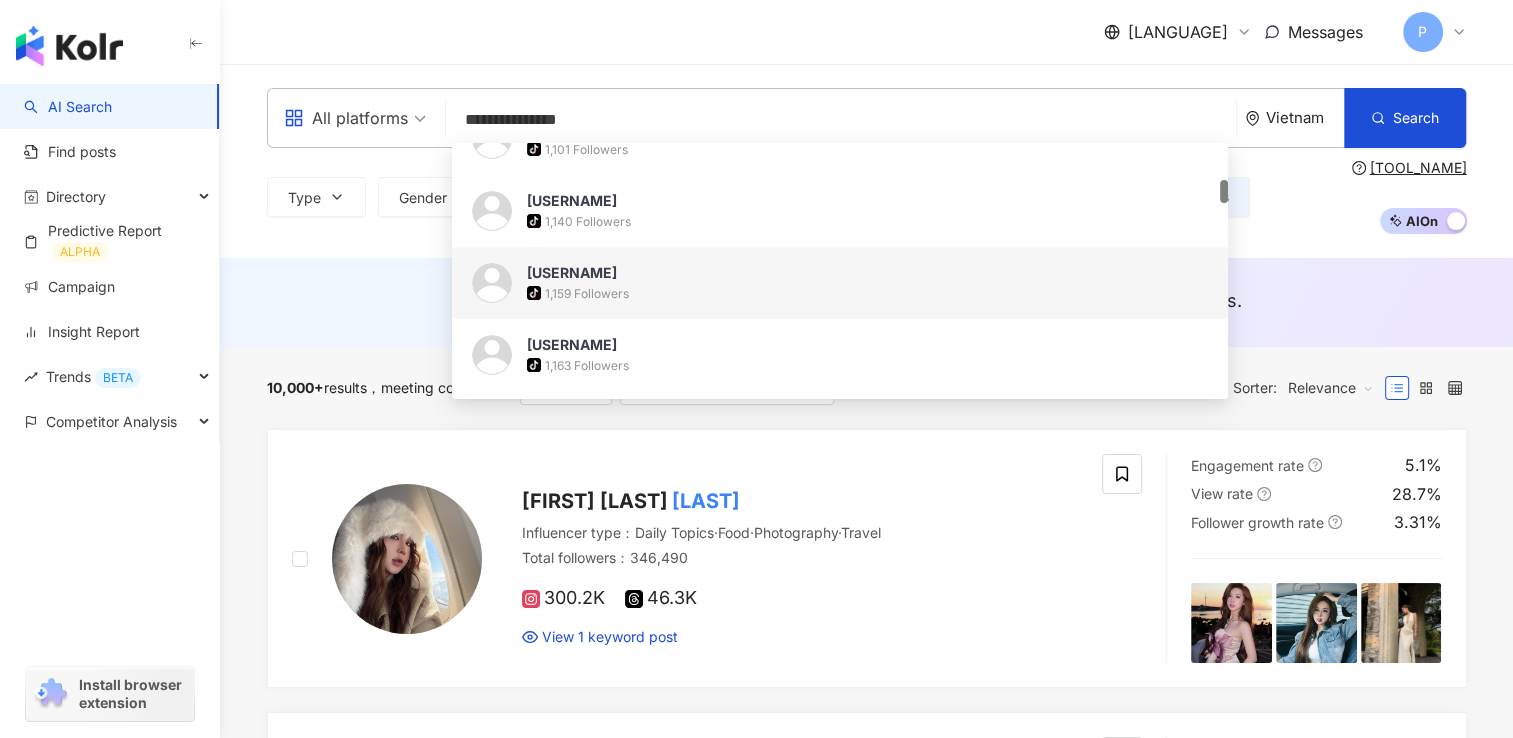 scroll, scrollTop: 0, scrollLeft: 0, axis: both 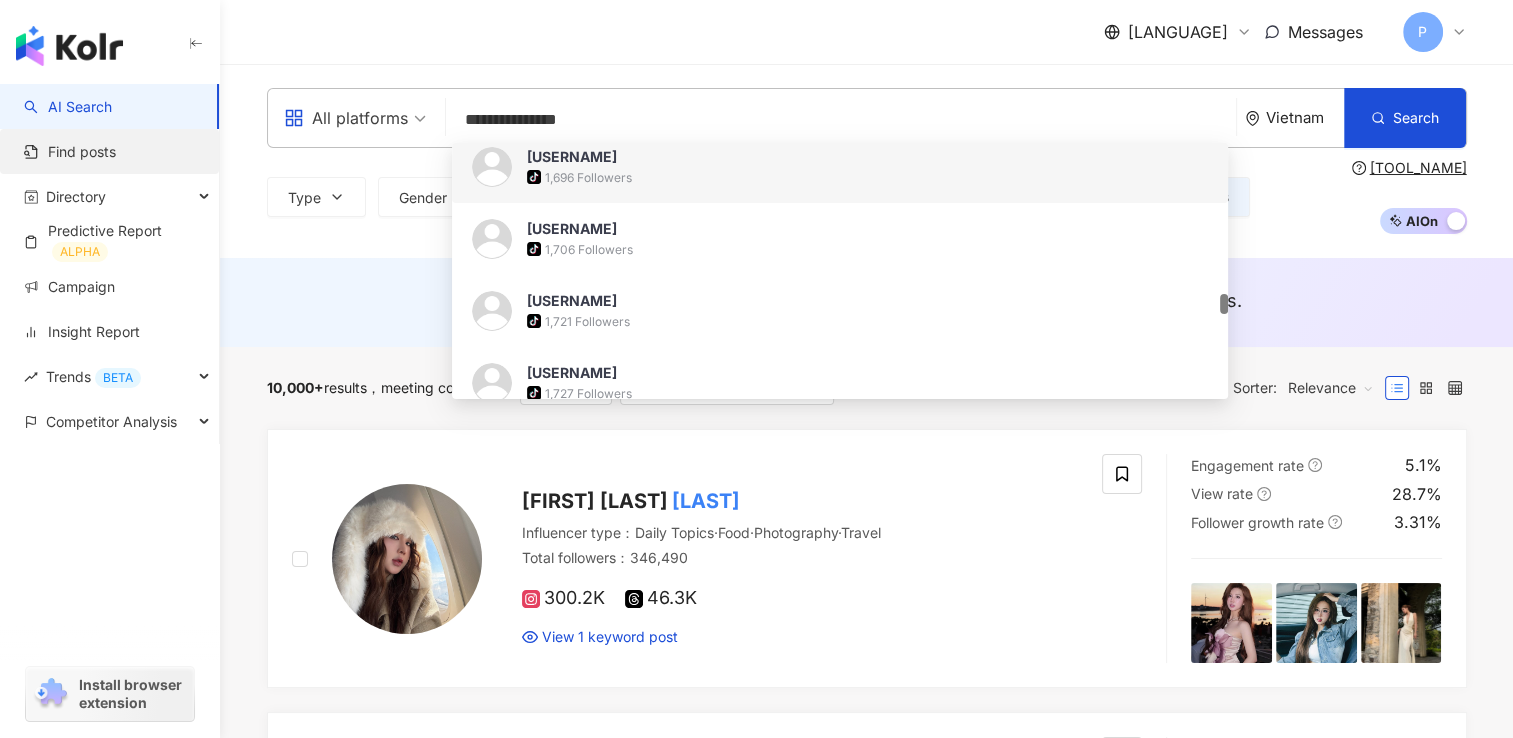 drag, startPoint x: 617, startPoint y: 110, endPoint x: 192, endPoint y: 134, distance: 425.6771 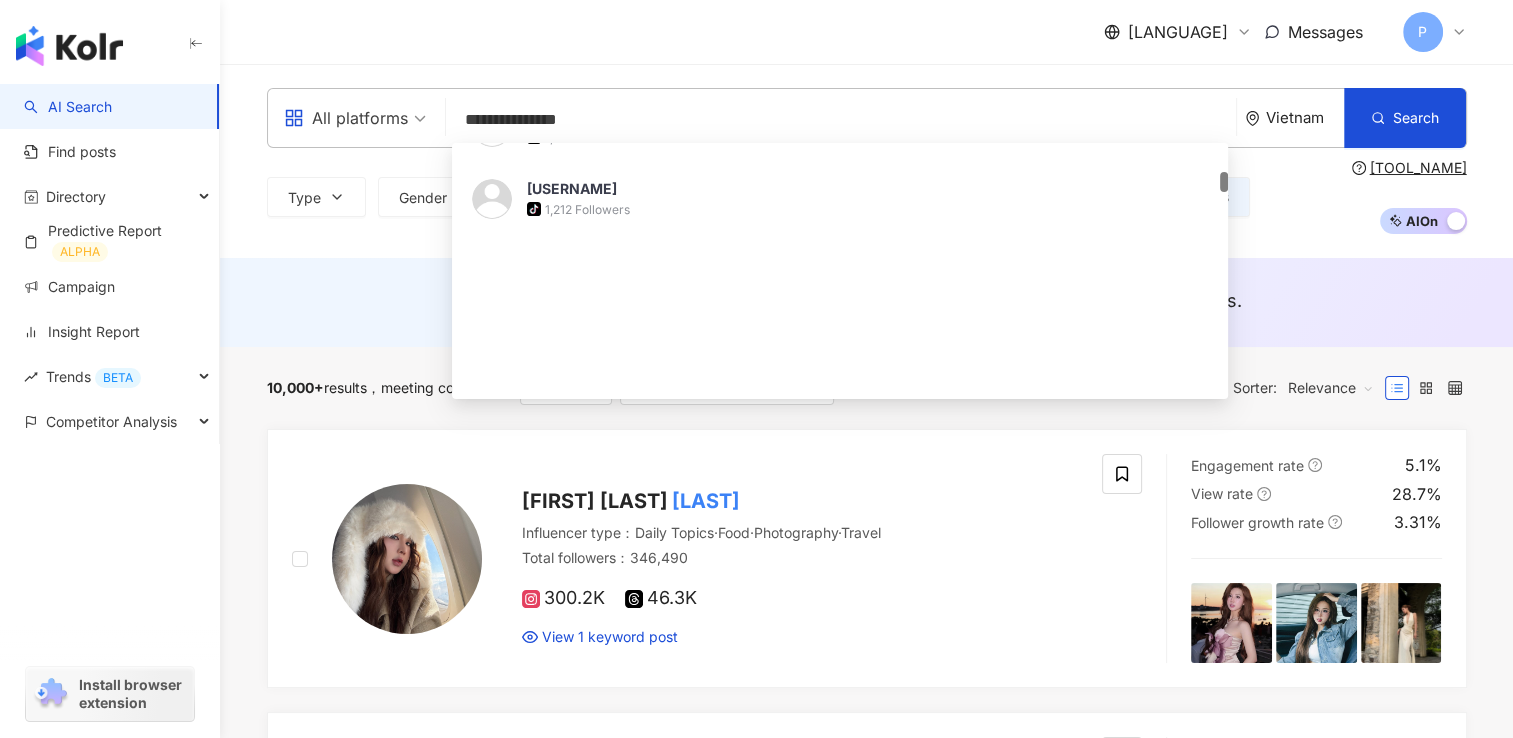 scroll, scrollTop: 100, scrollLeft: 0, axis: vertical 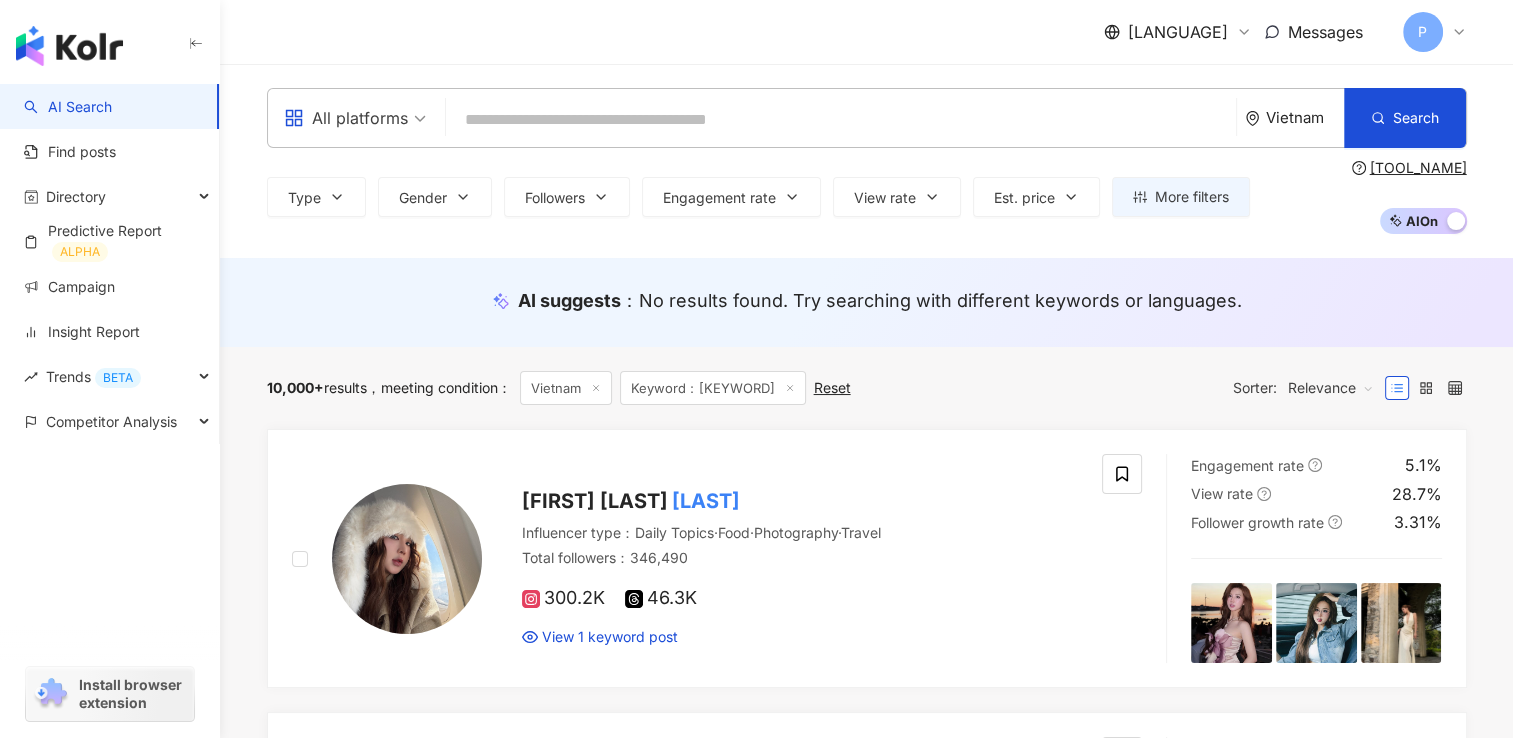 click at bounding box center (841, 120) 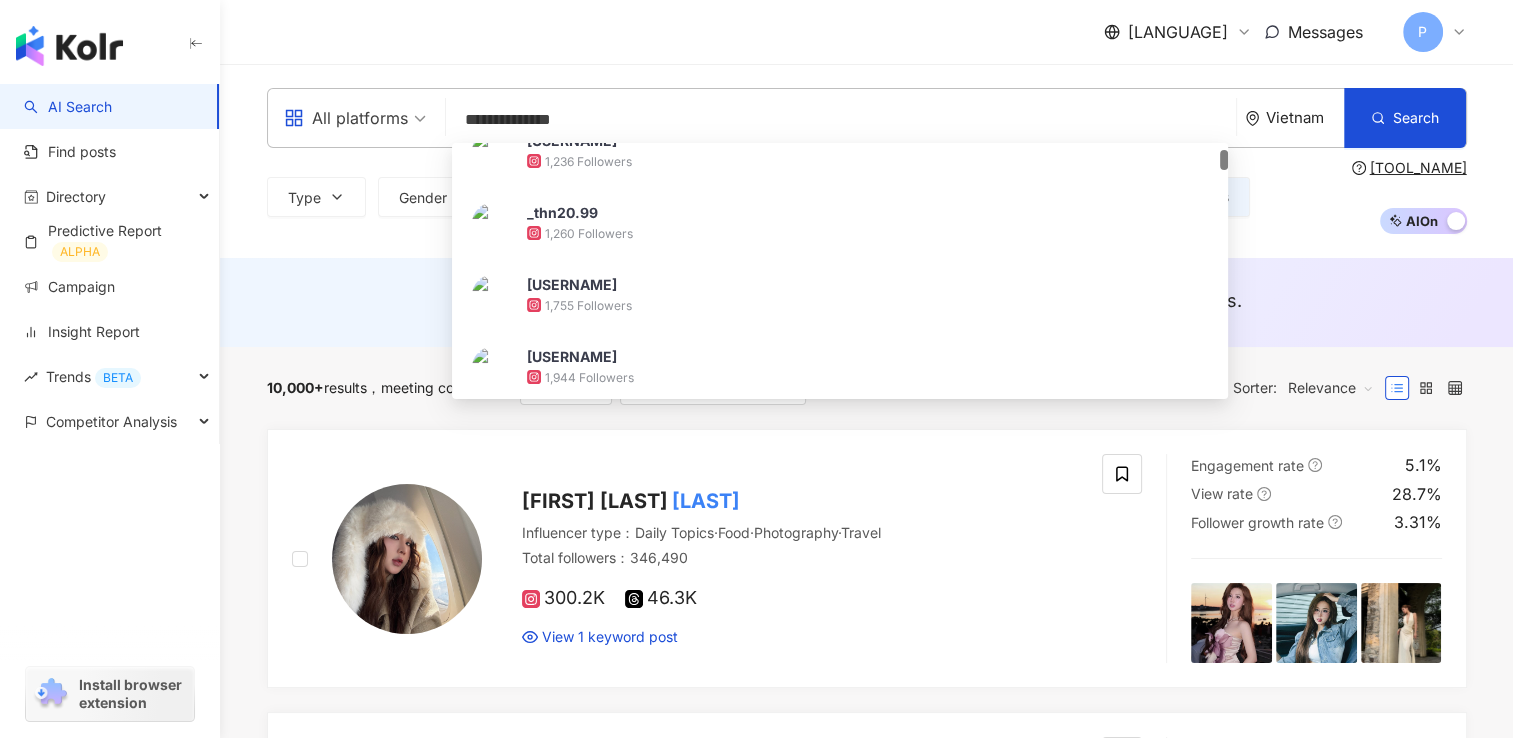 type on "**********" 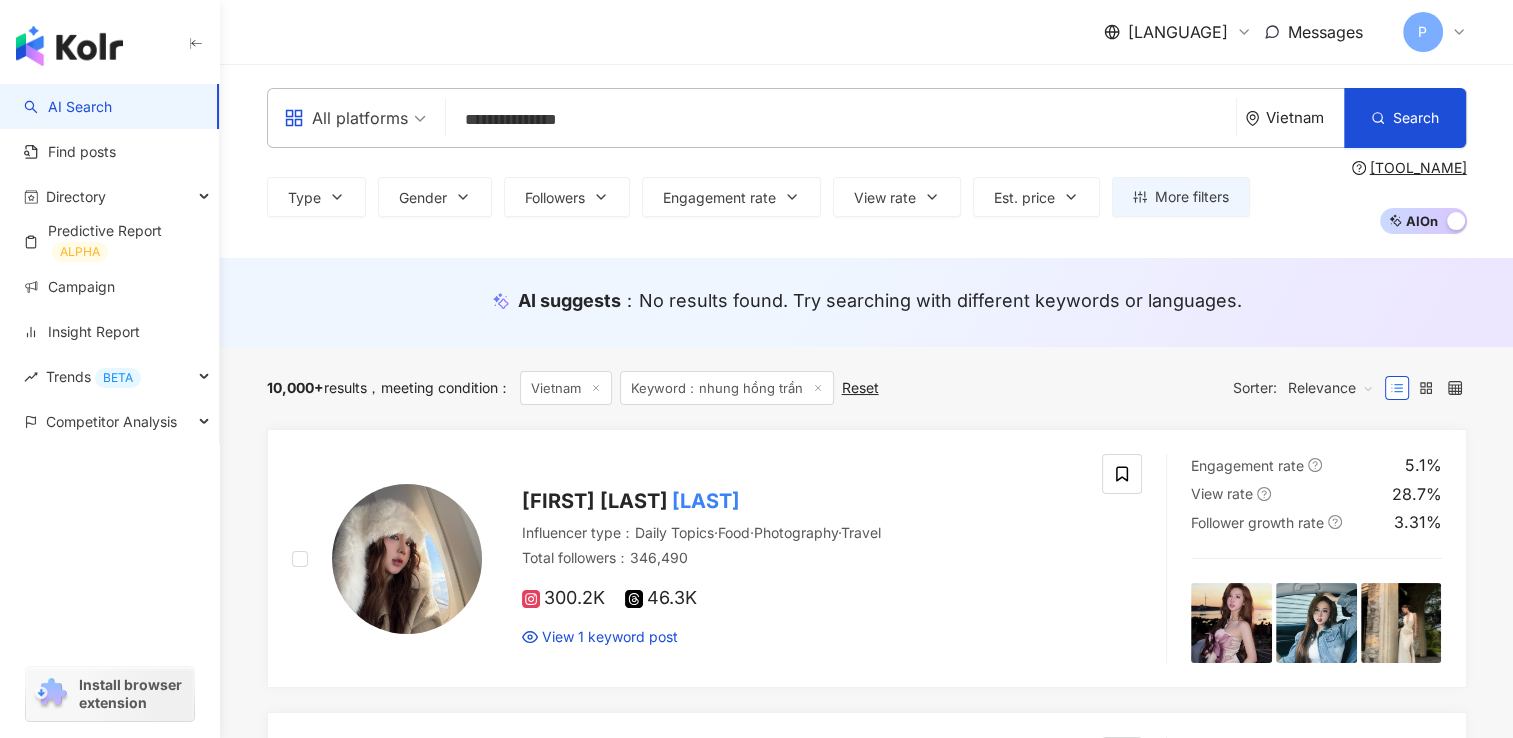 scroll, scrollTop: 0, scrollLeft: 0, axis: both 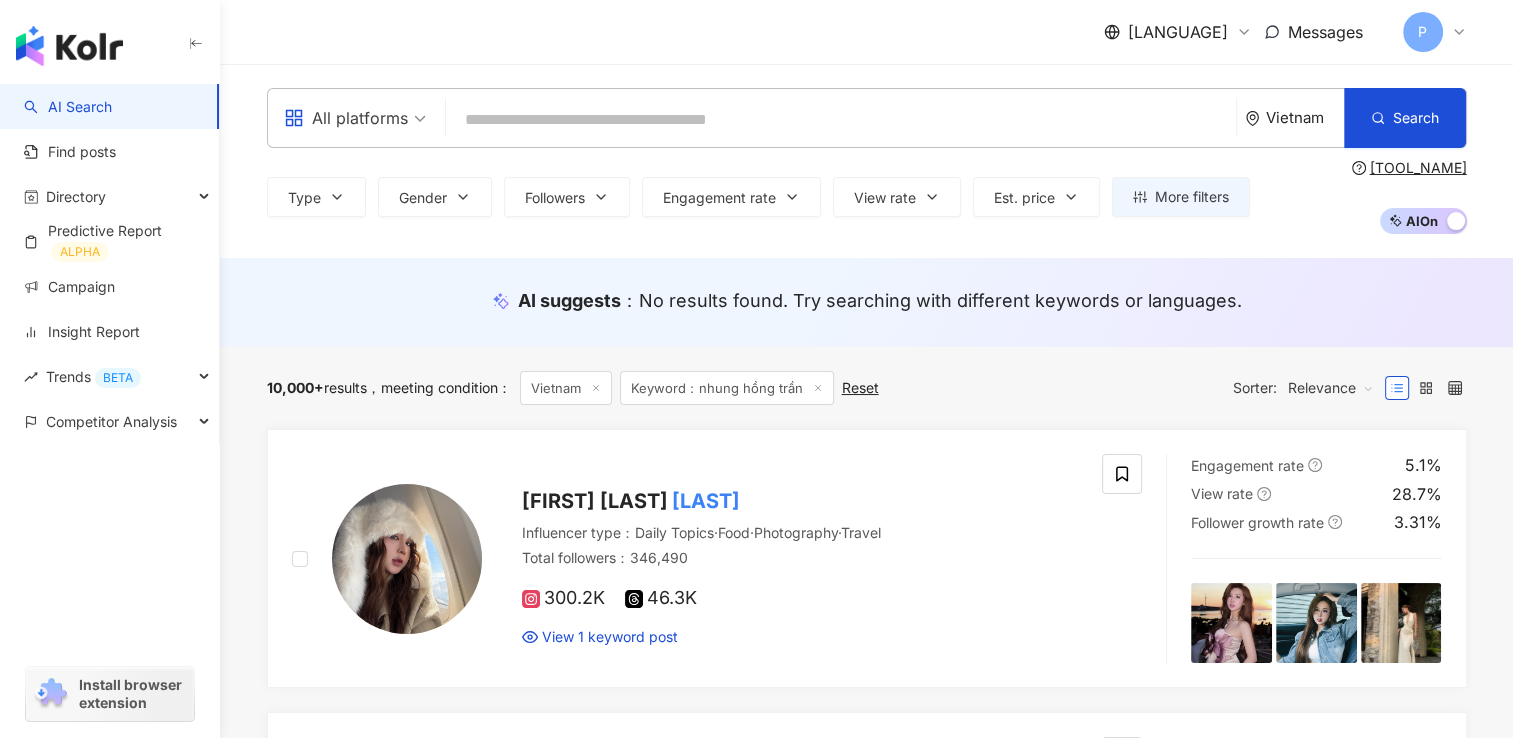 click at bounding box center (841, 120) 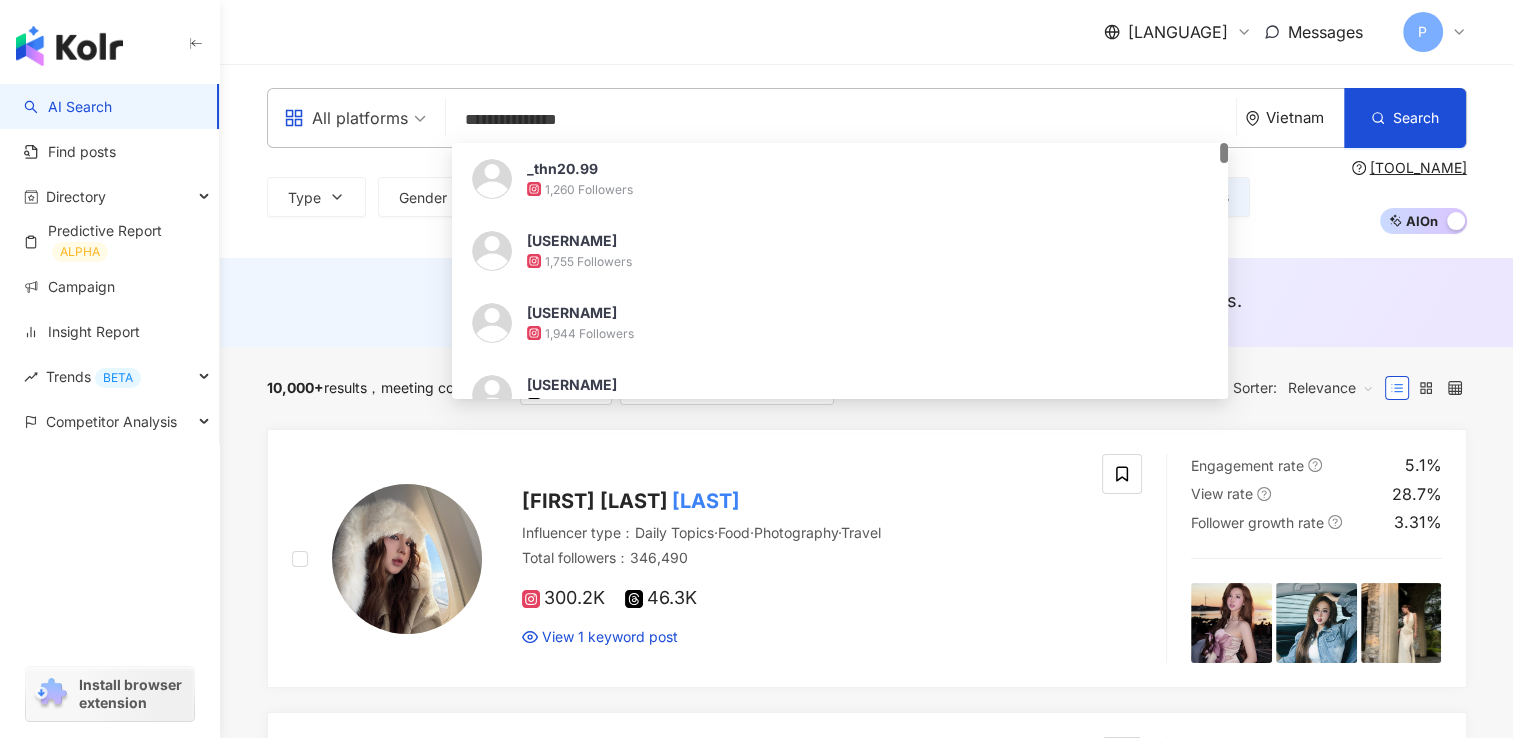 drag, startPoint x: 612, startPoint y: 115, endPoint x: 346, endPoint y: 97, distance: 266.60834 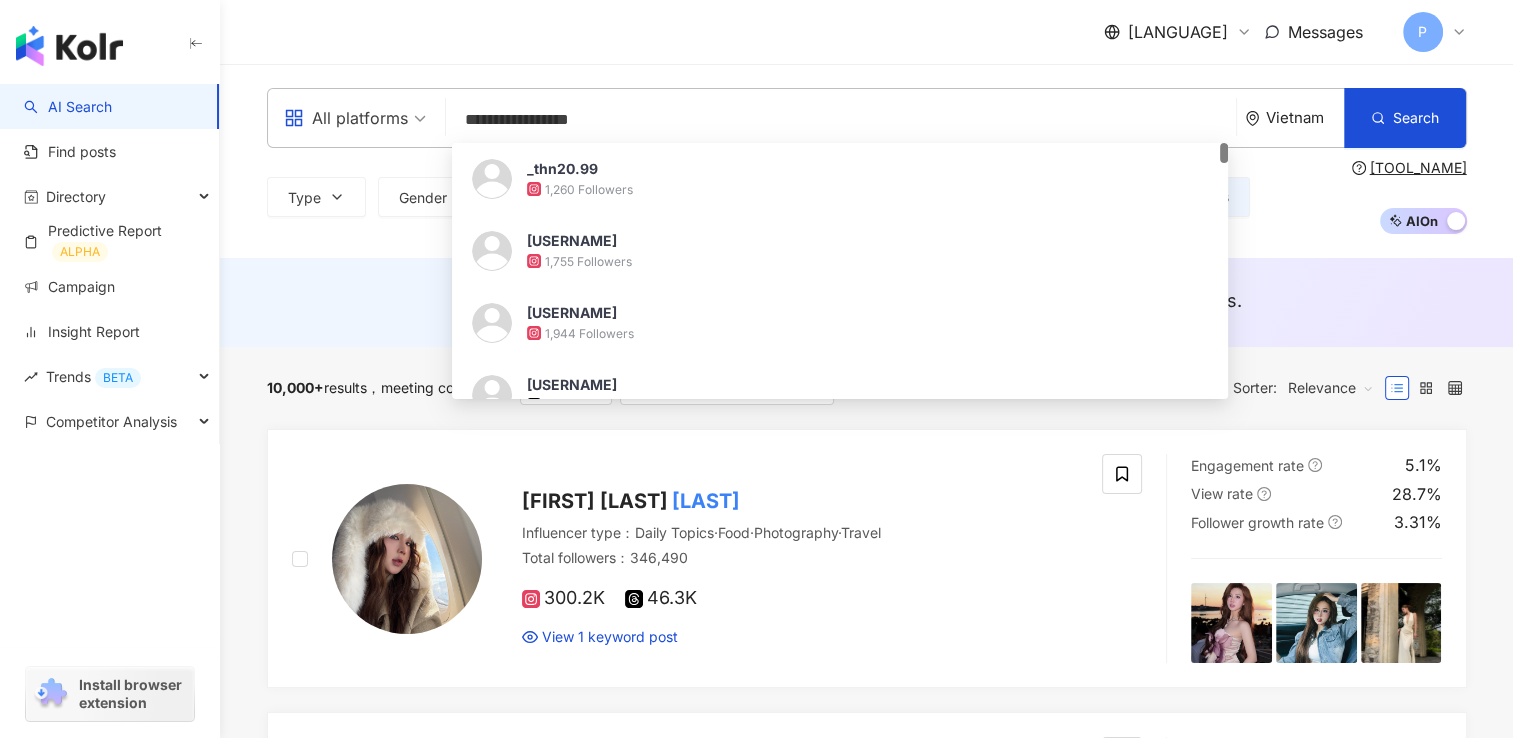 type on "**********" 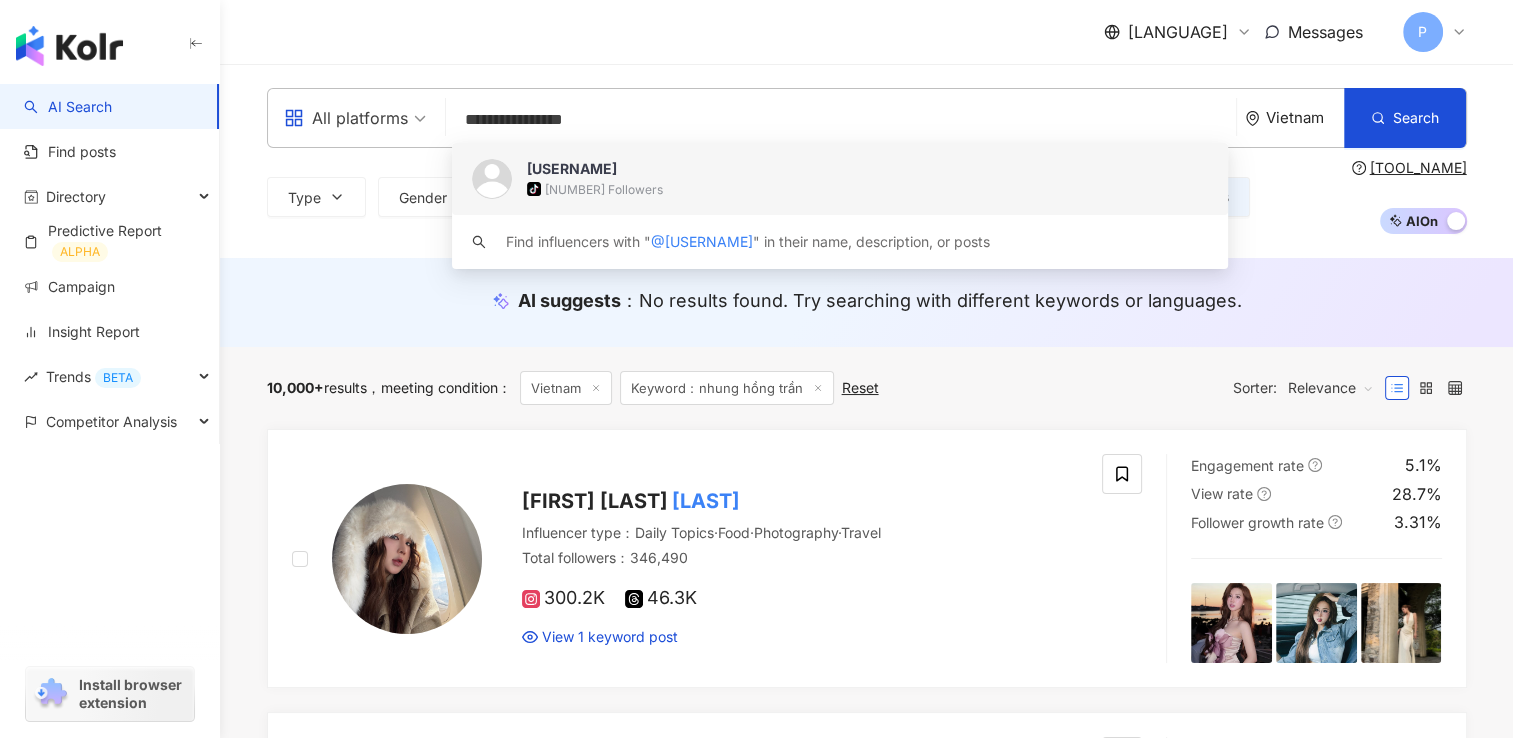 click on "tiktok-icon 1,471,392   Followers" at bounding box center (867, 189) 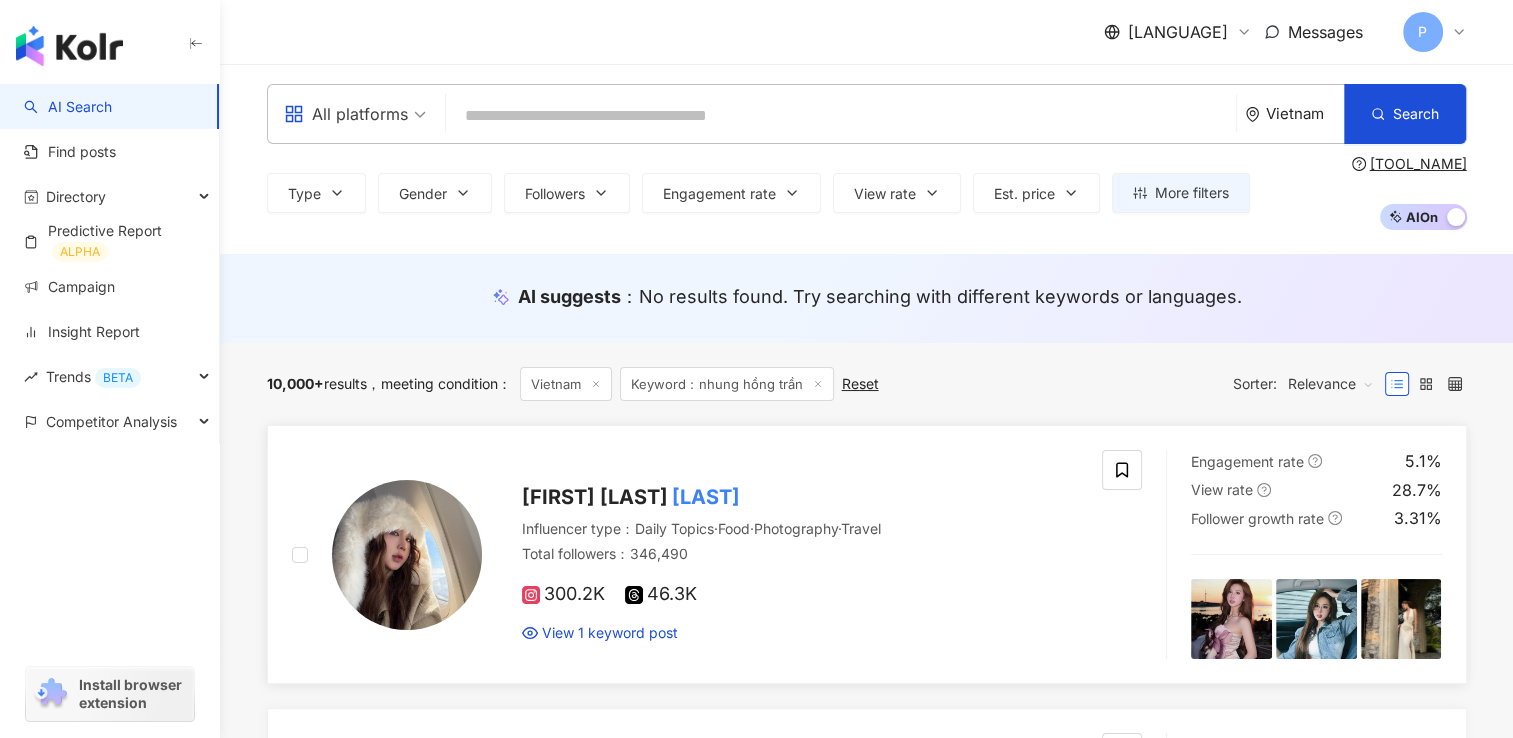 scroll, scrollTop: 0, scrollLeft: 0, axis: both 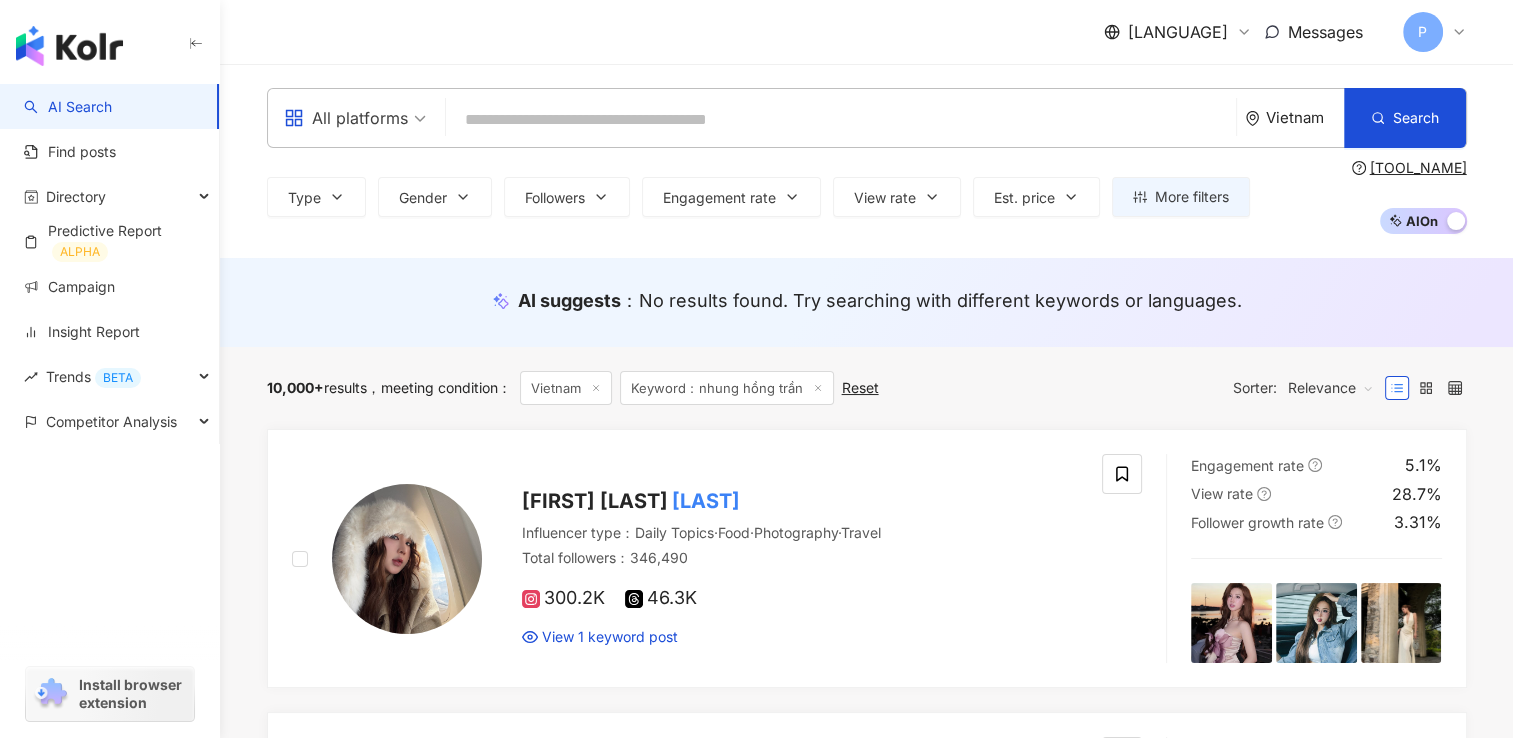 click at bounding box center (69, 46) 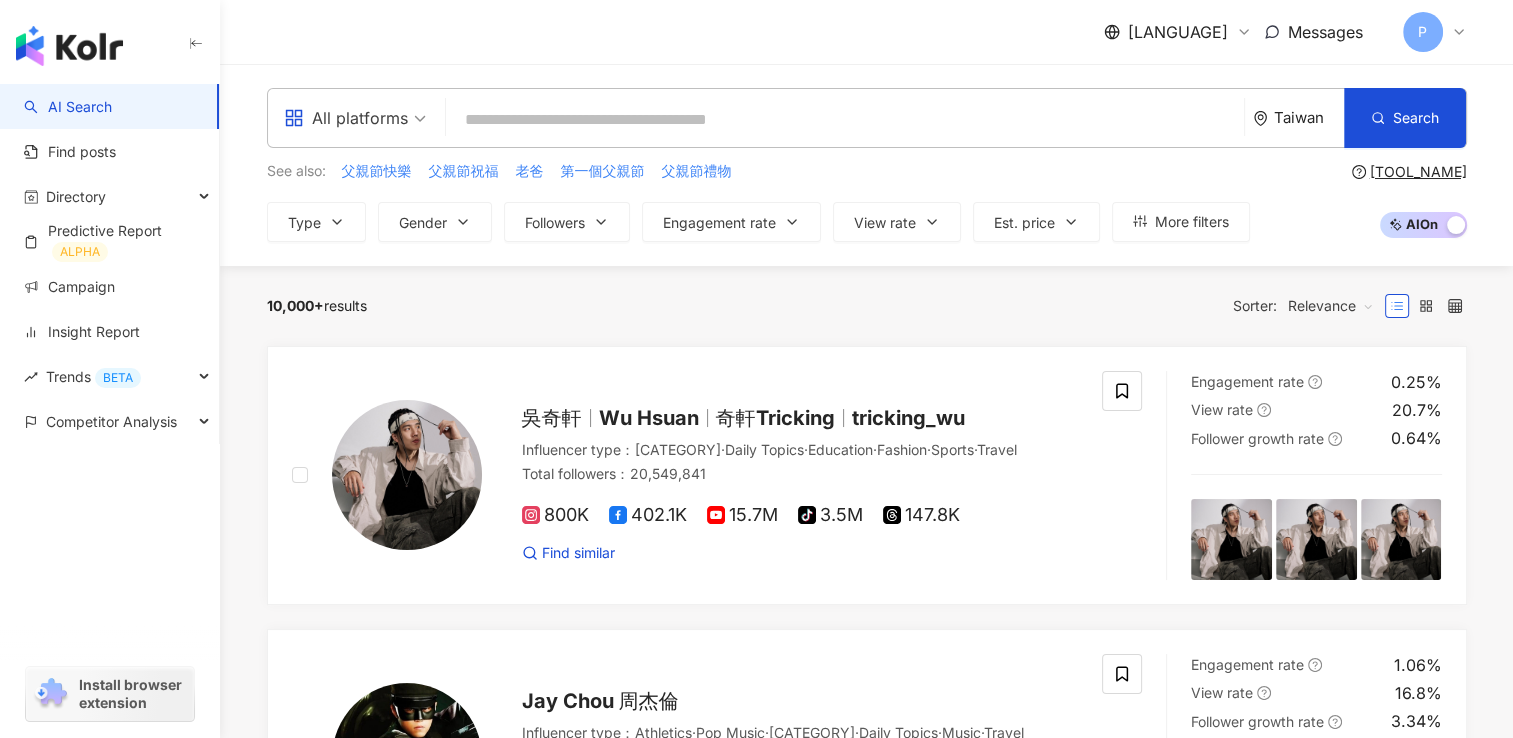 click on "Taiwan" at bounding box center [1309, 117] 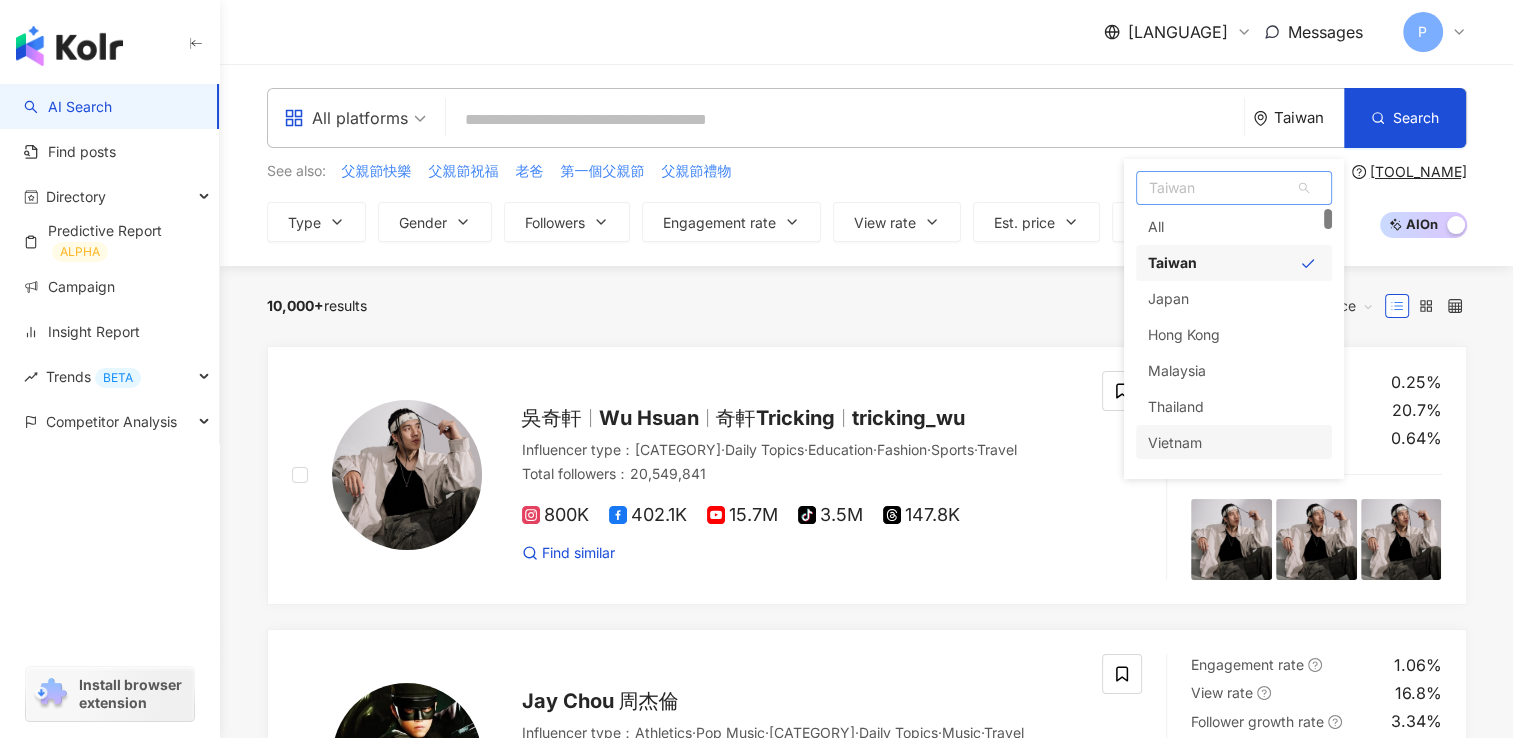 click on "Vietnam" at bounding box center [1234, 443] 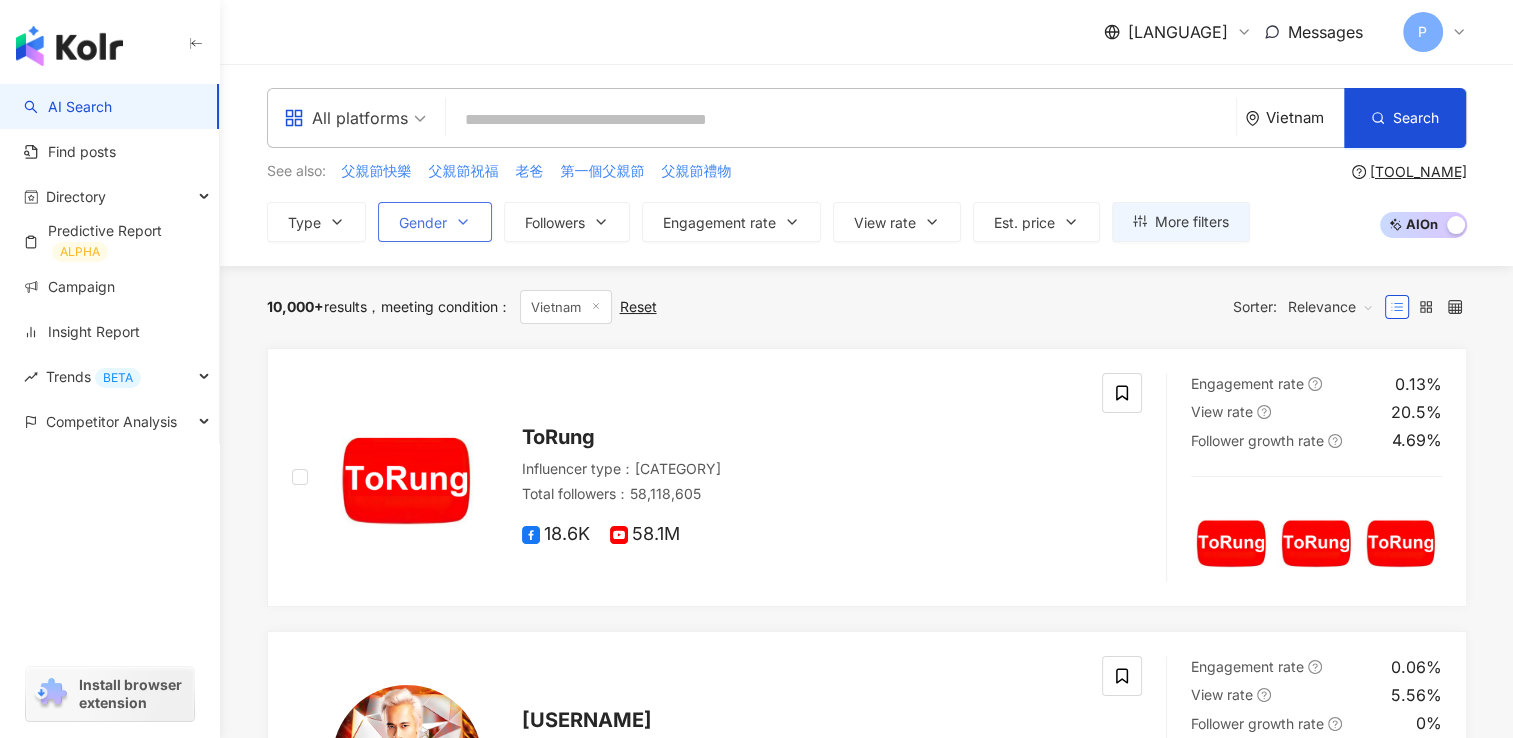 click on "Gender" at bounding box center [423, 223] 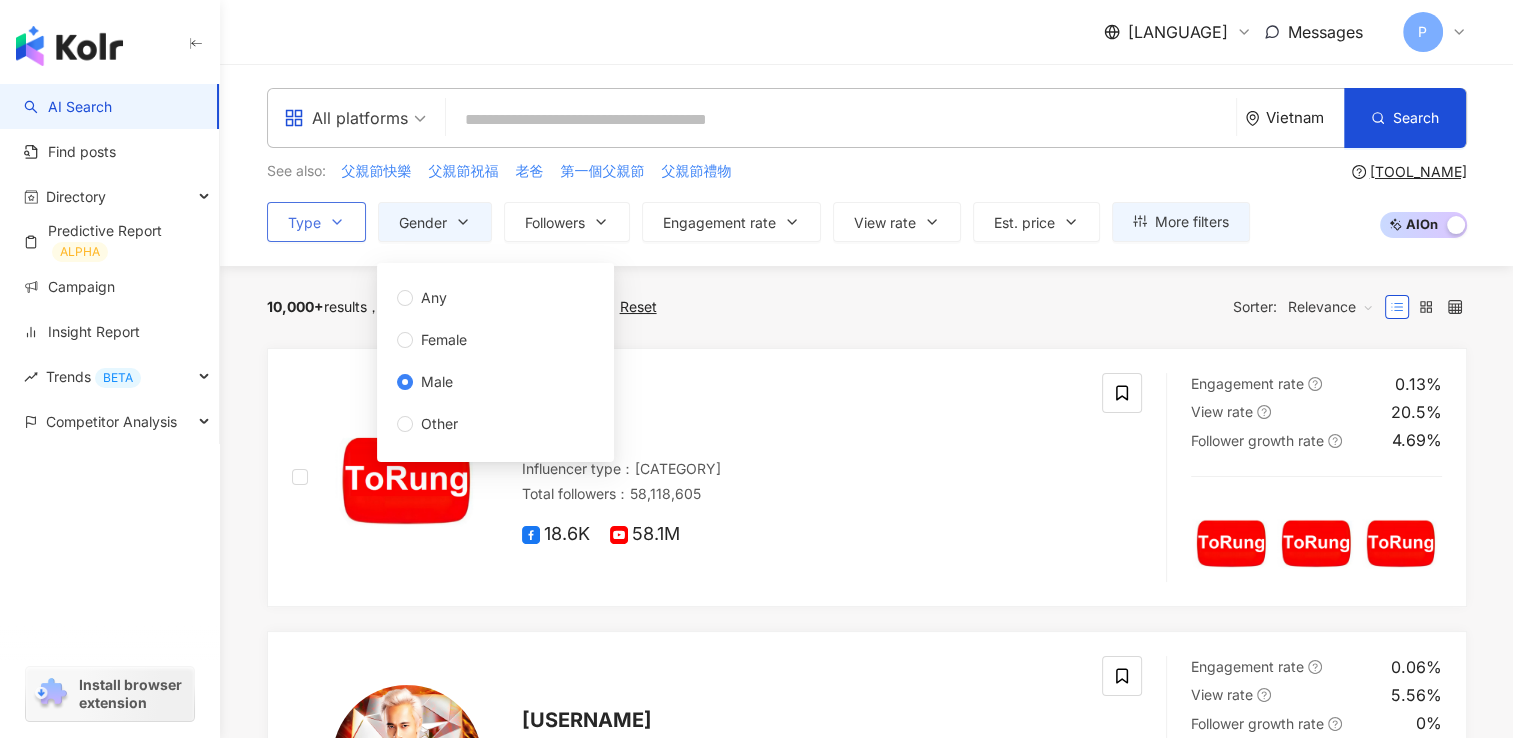 click on "Type" at bounding box center (316, 222) 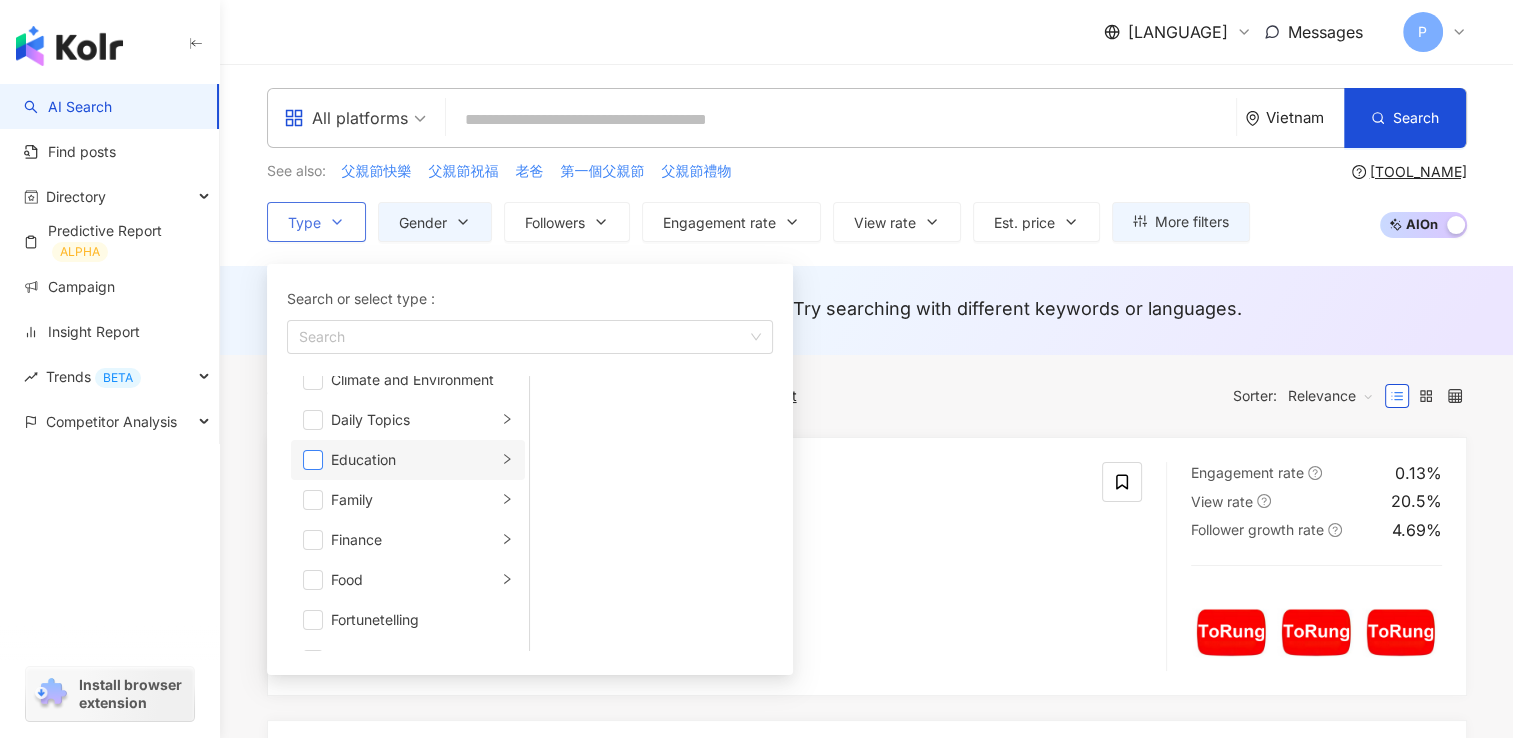 scroll, scrollTop: 200, scrollLeft: 0, axis: vertical 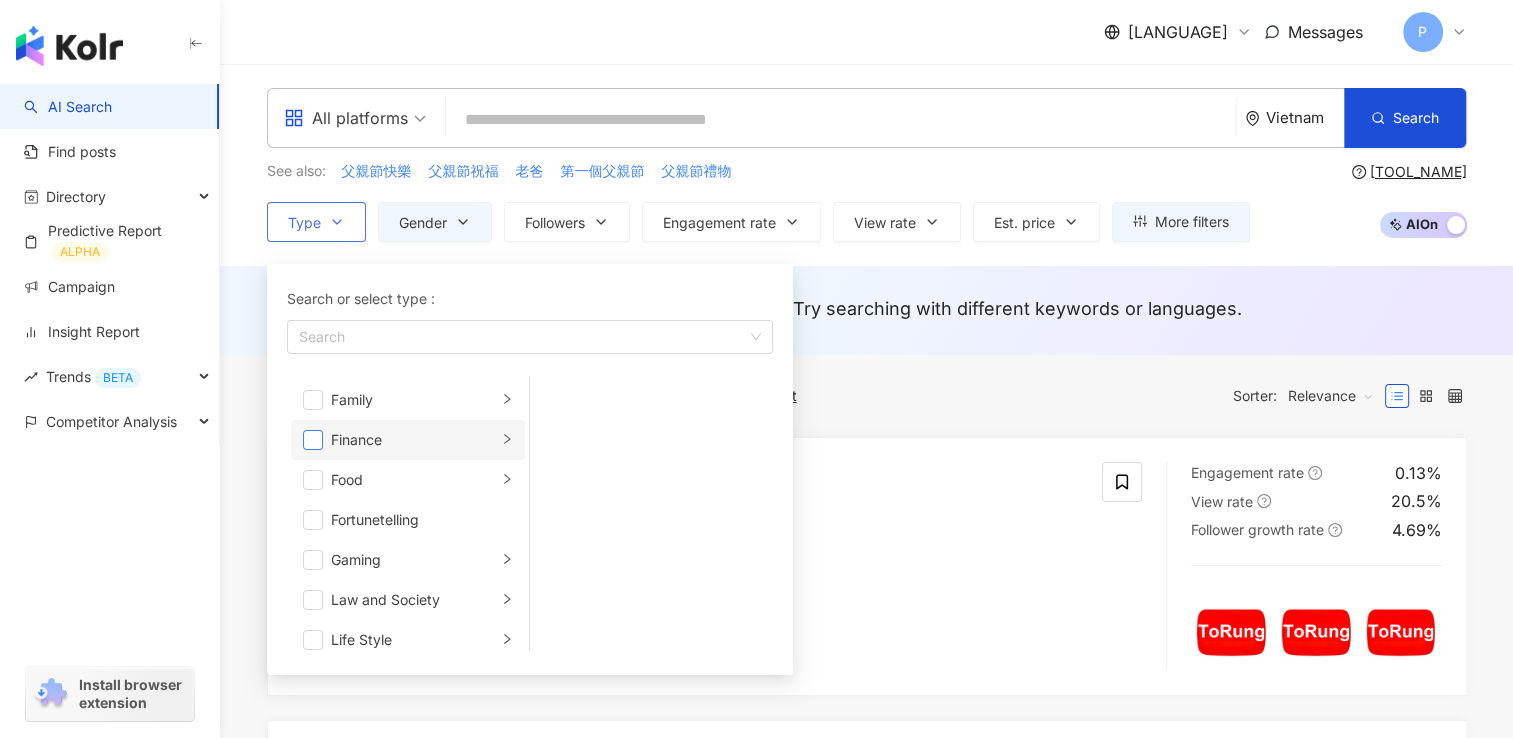 click at bounding box center (313, 440) 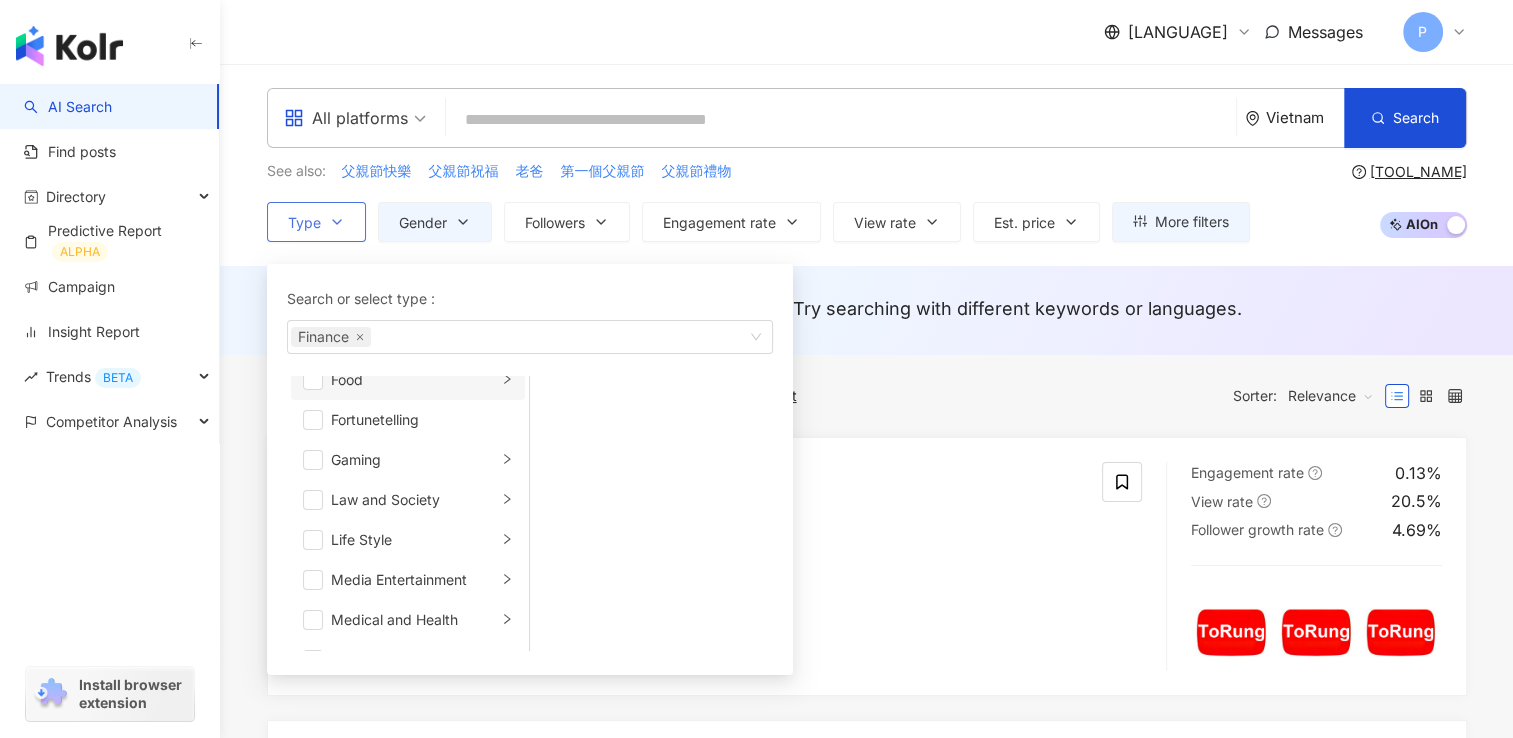 scroll, scrollTop: 400, scrollLeft: 0, axis: vertical 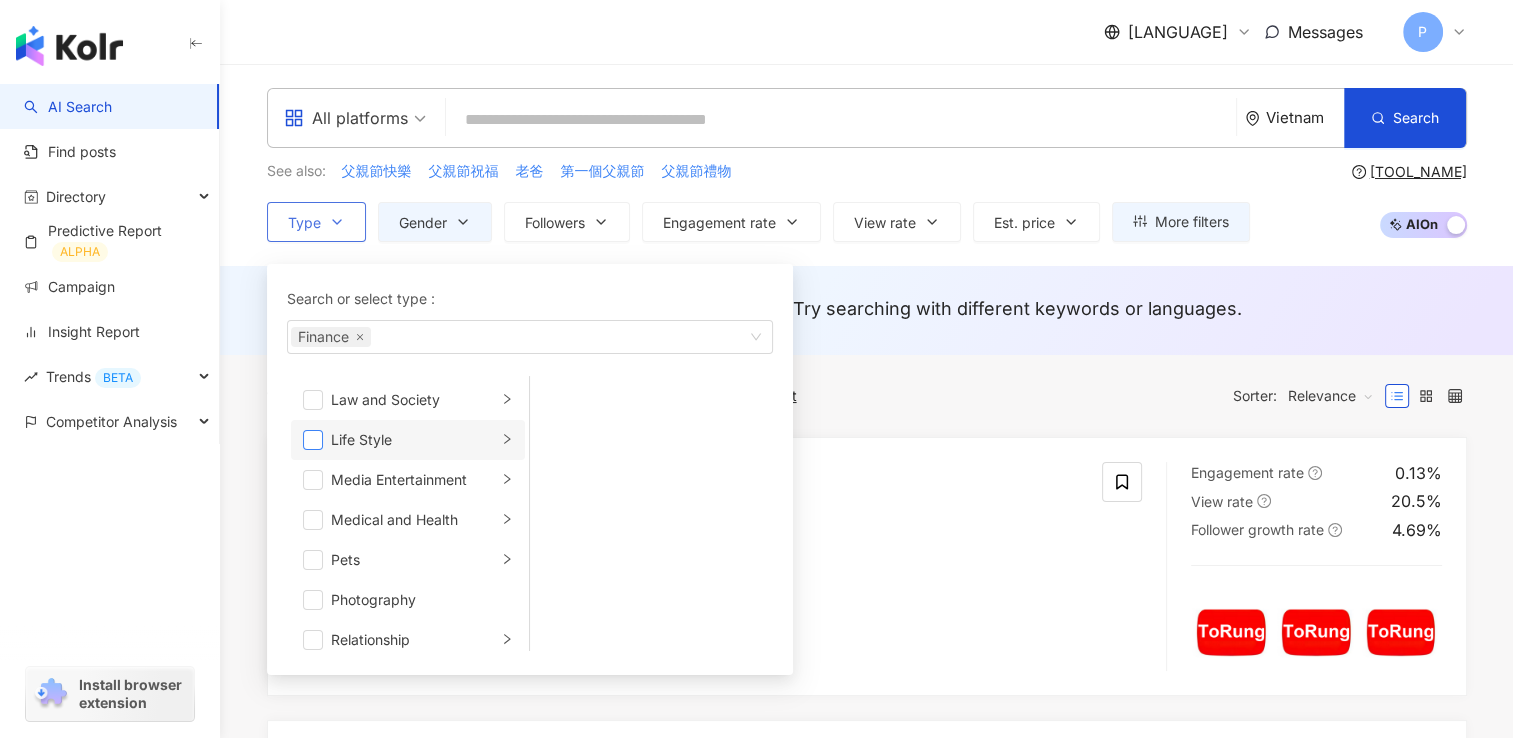 click at bounding box center [313, 440] 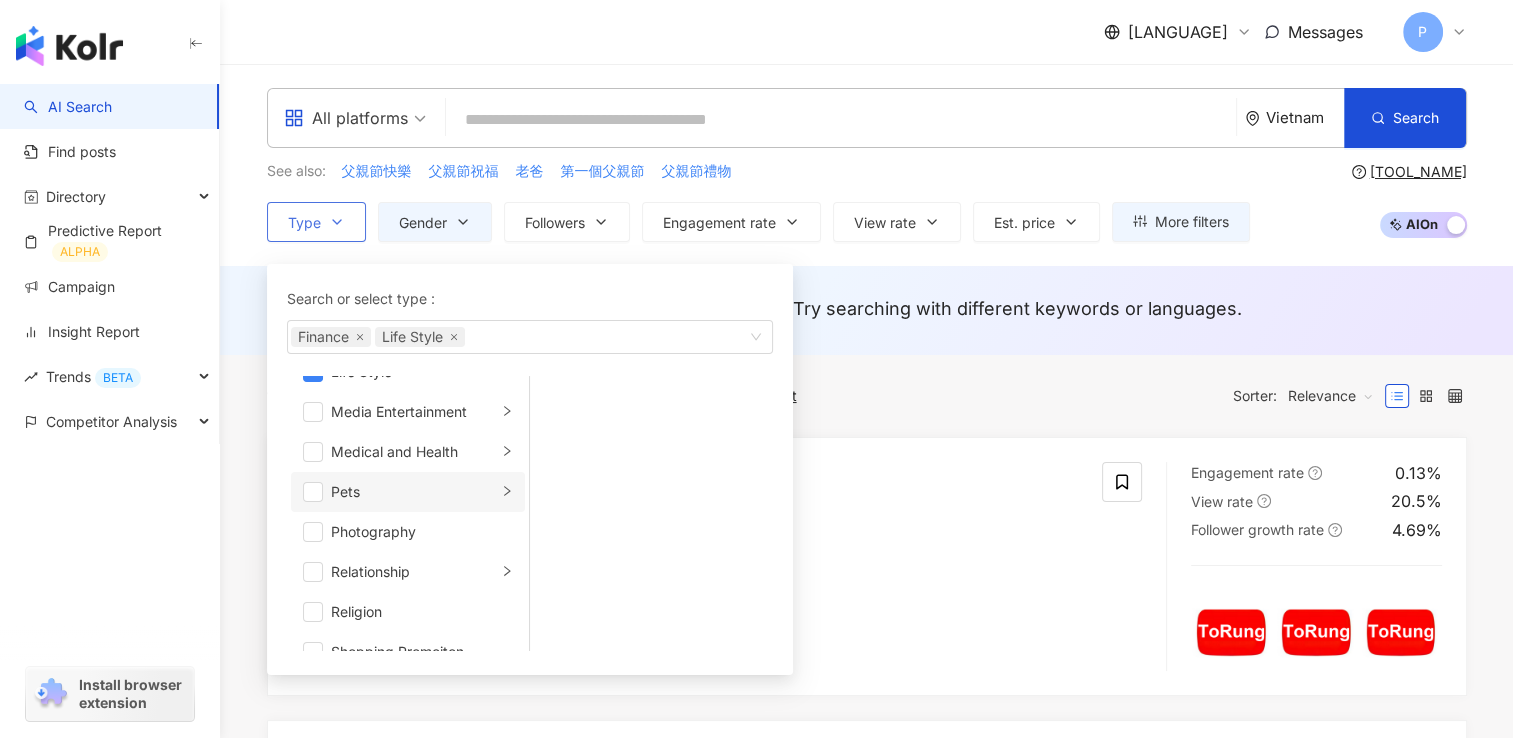 scroll, scrollTop: 600, scrollLeft: 0, axis: vertical 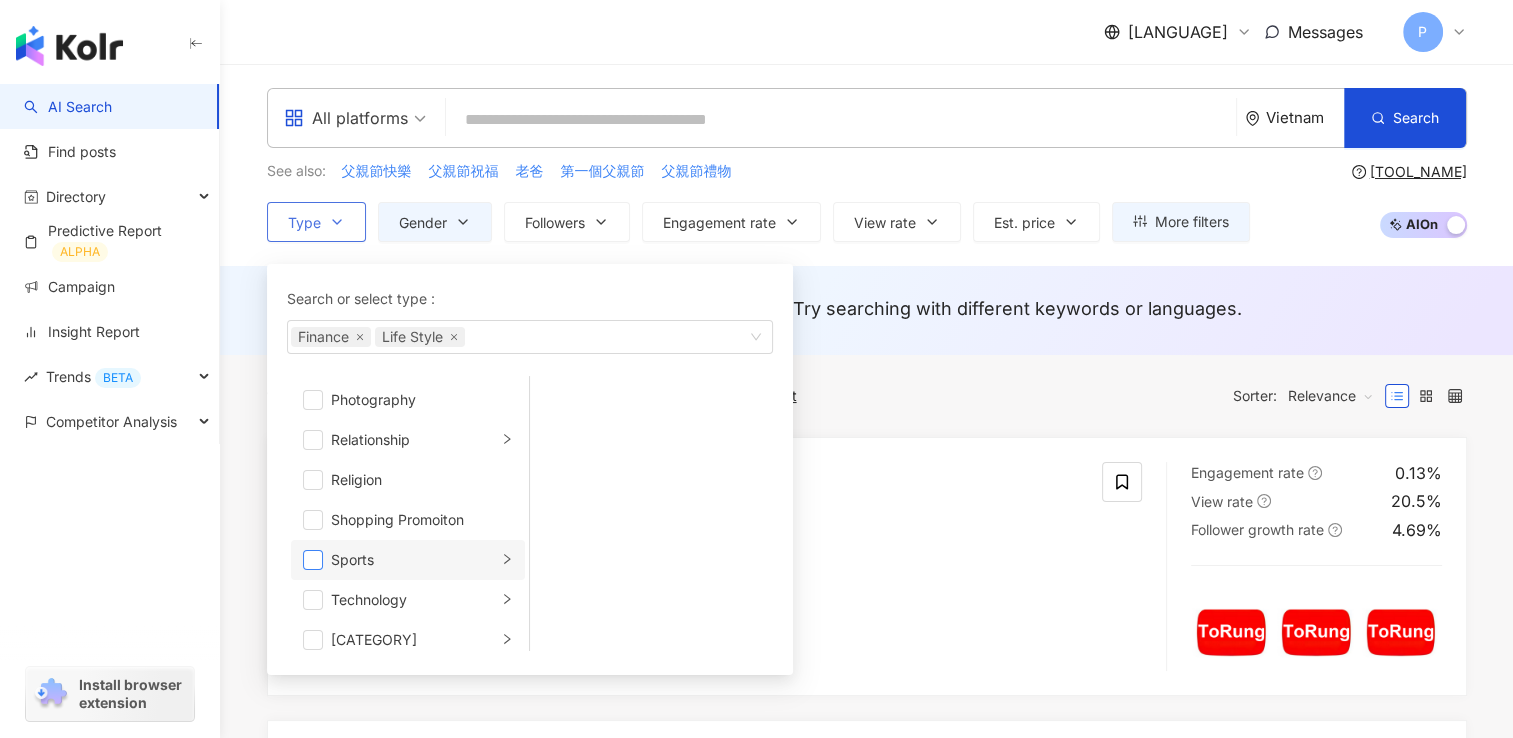 click at bounding box center (313, 560) 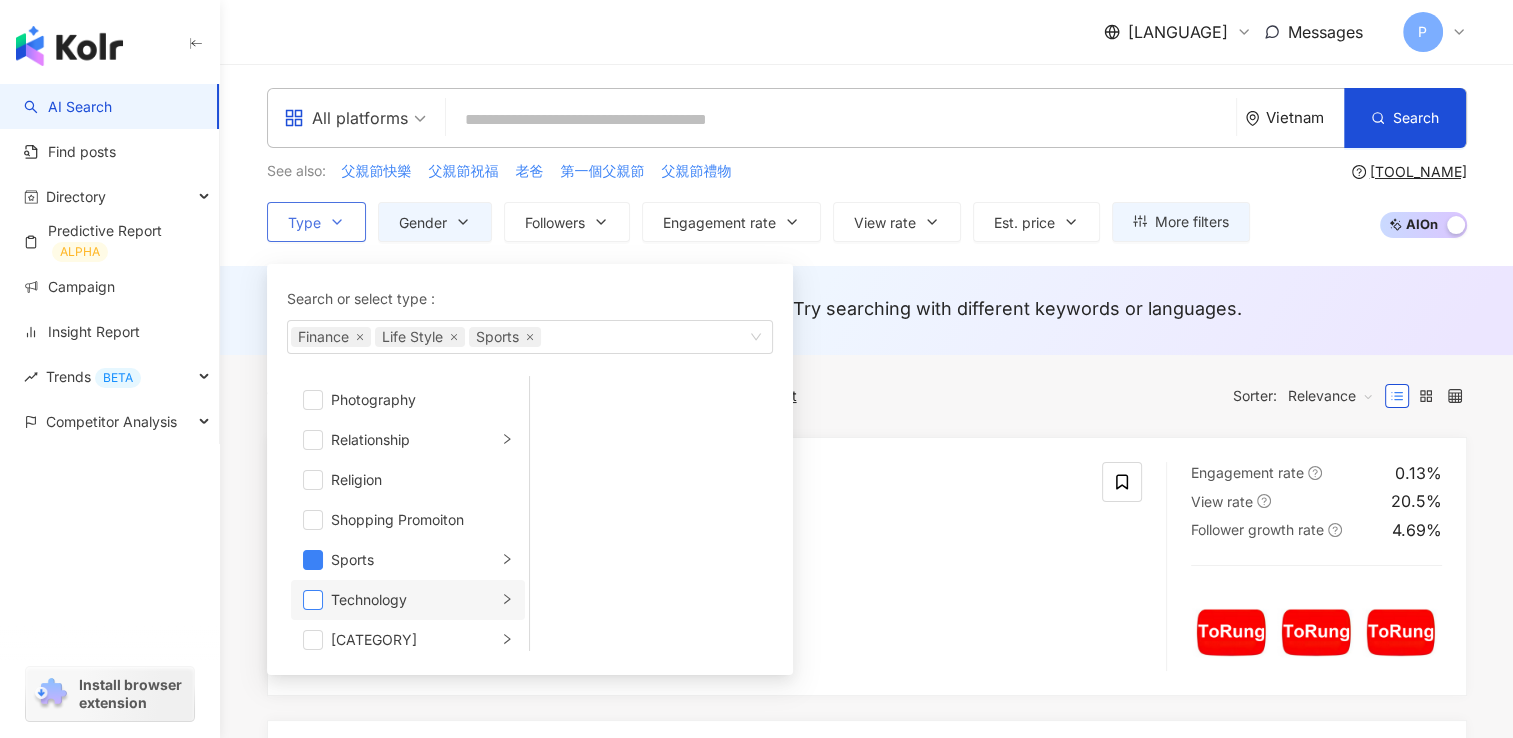 click at bounding box center (313, 600) 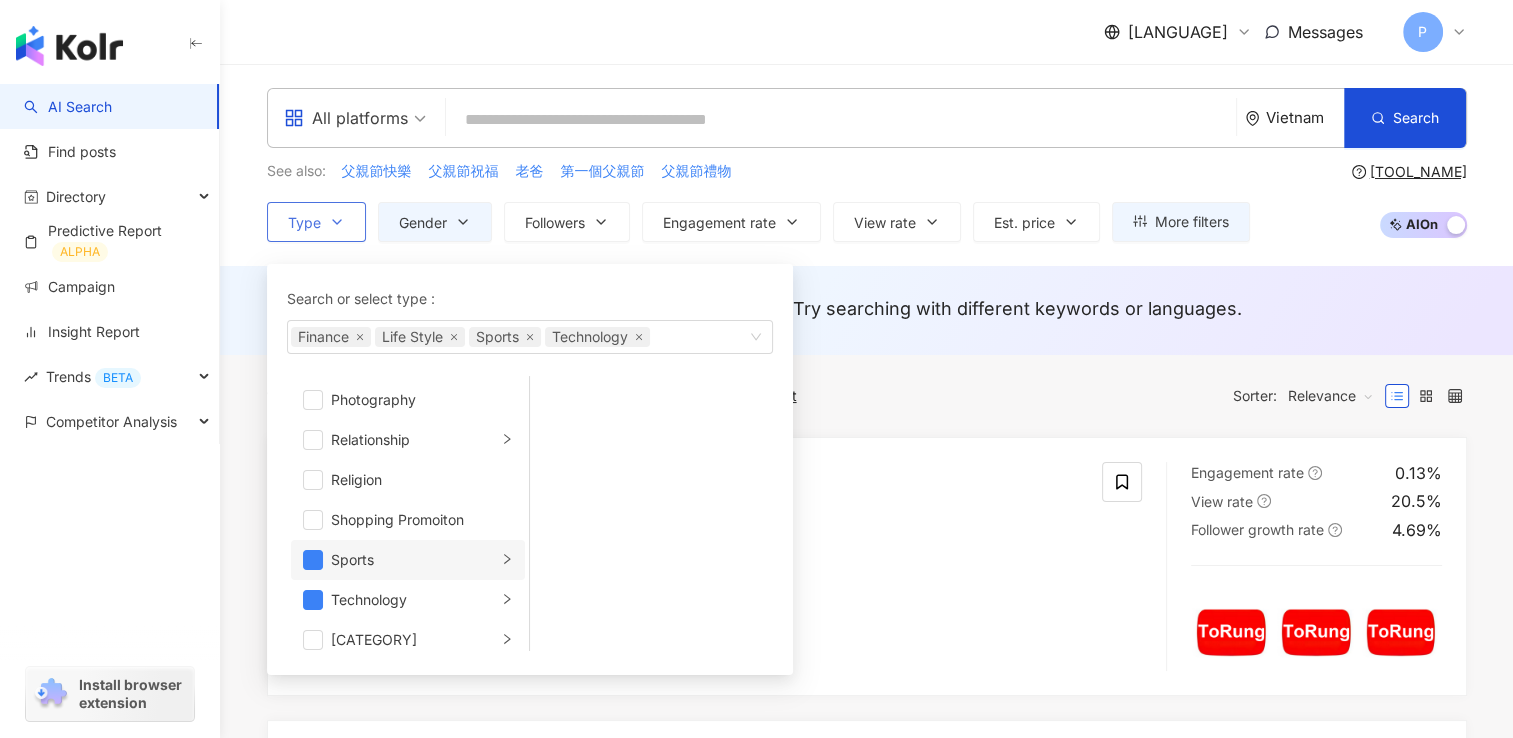 scroll, scrollTop: 692, scrollLeft: 0, axis: vertical 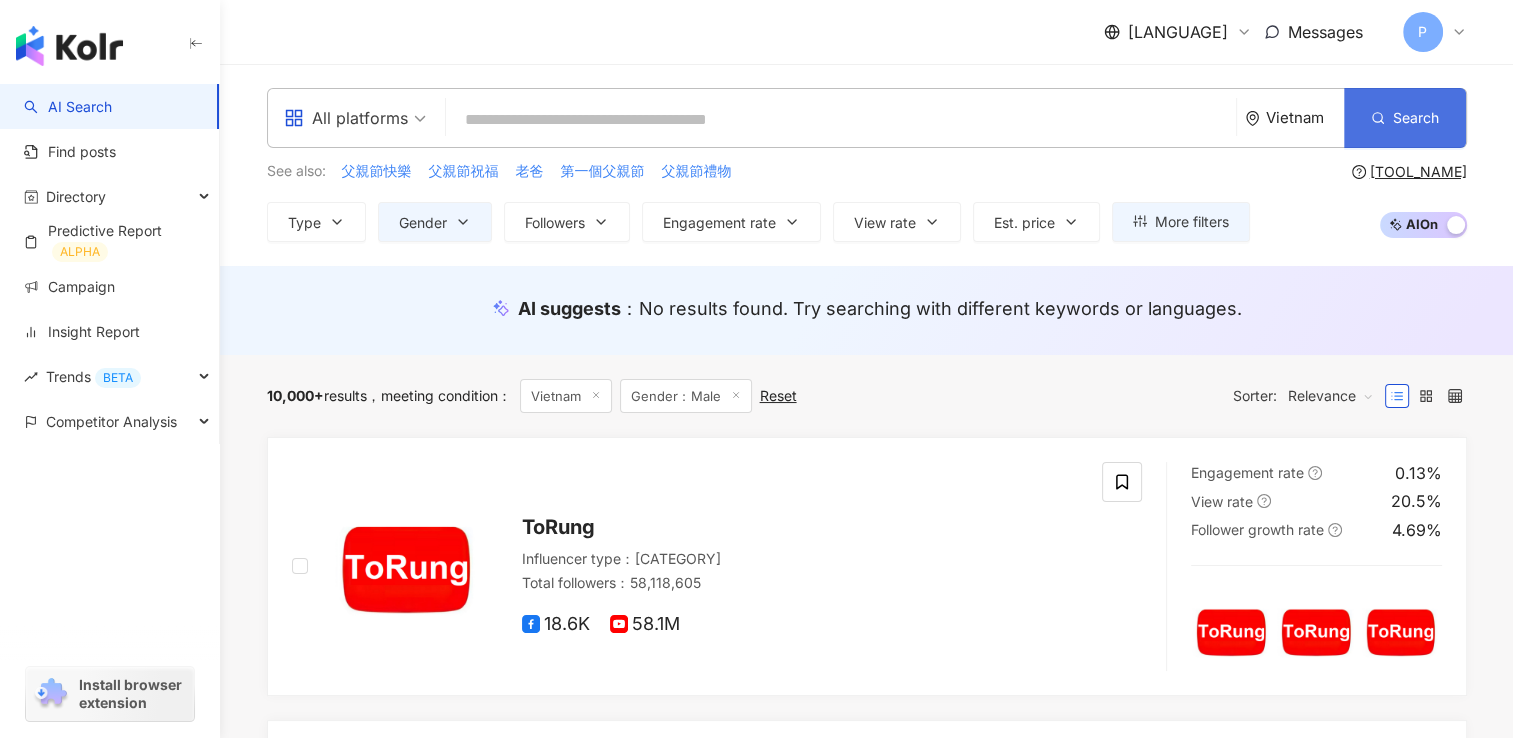 click on "Search" at bounding box center [1405, 118] 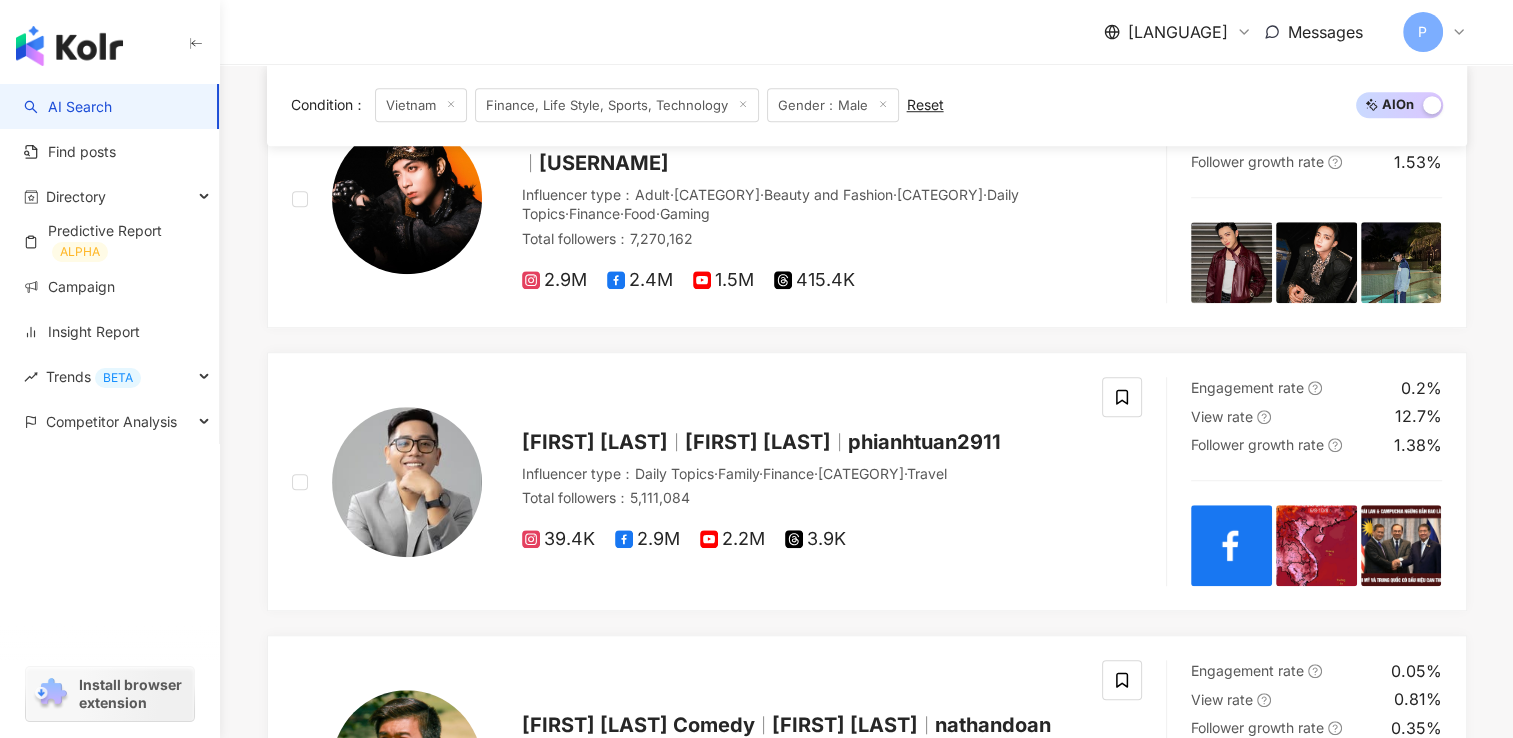 scroll, scrollTop: 1600, scrollLeft: 0, axis: vertical 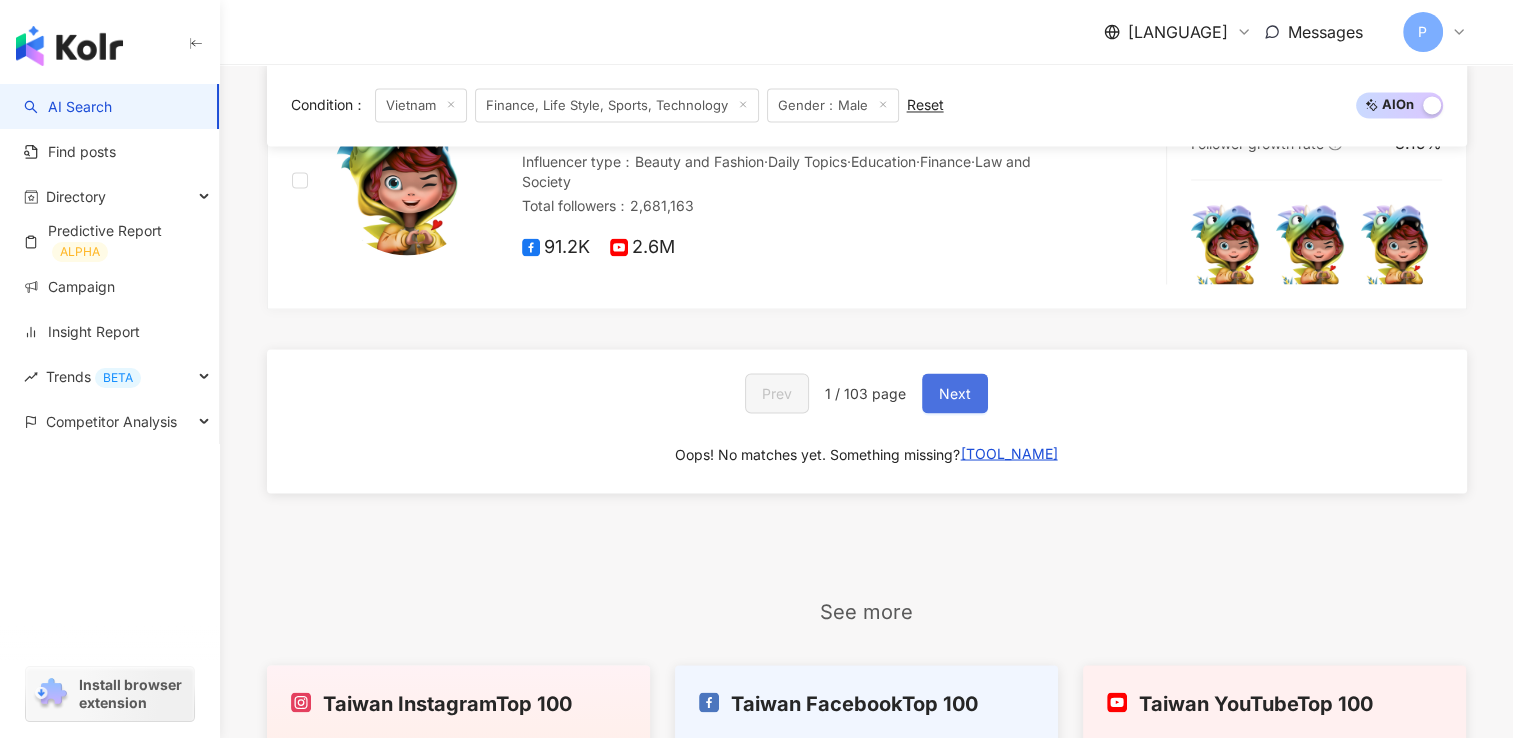 click on "Next" at bounding box center (955, 393) 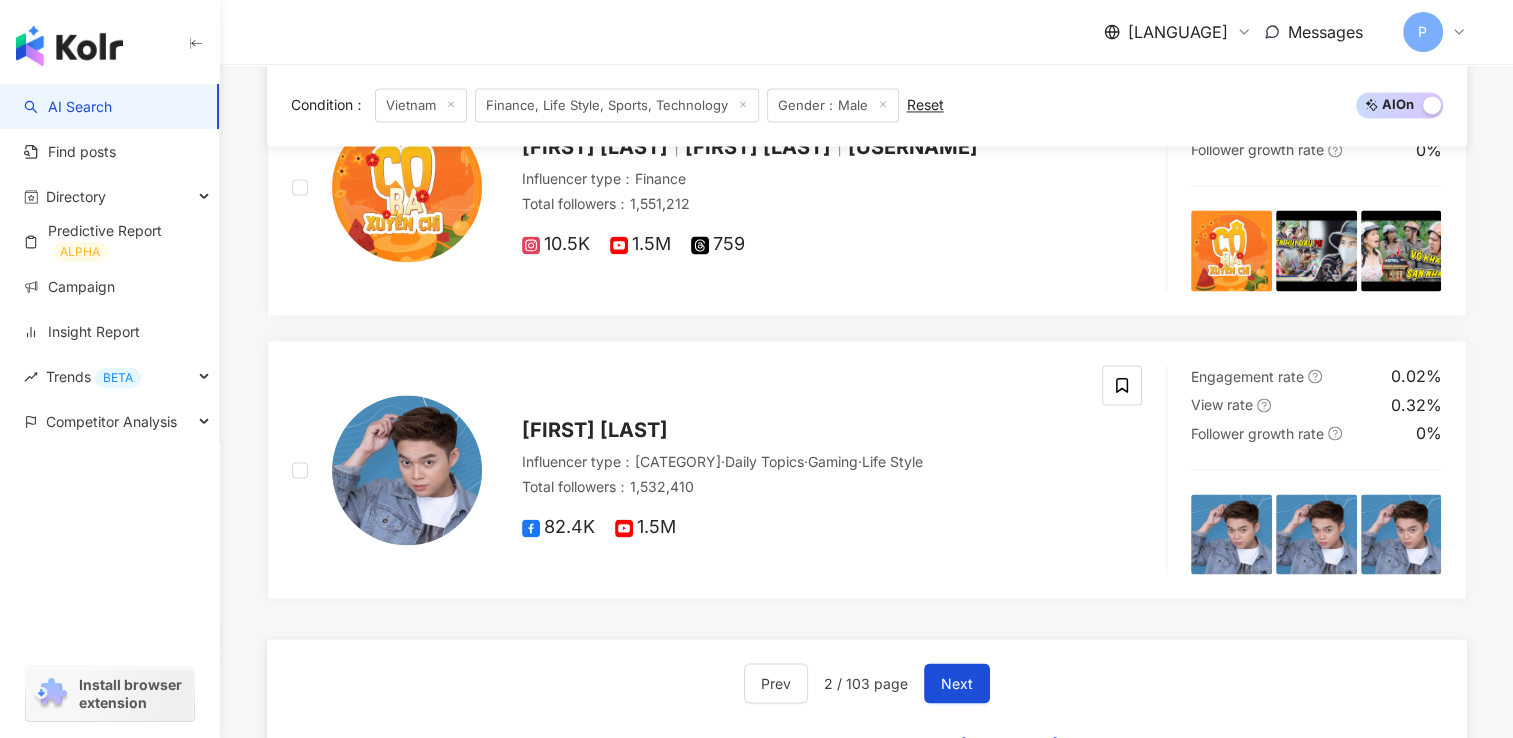 scroll, scrollTop: 3200, scrollLeft: 0, axis: vertical 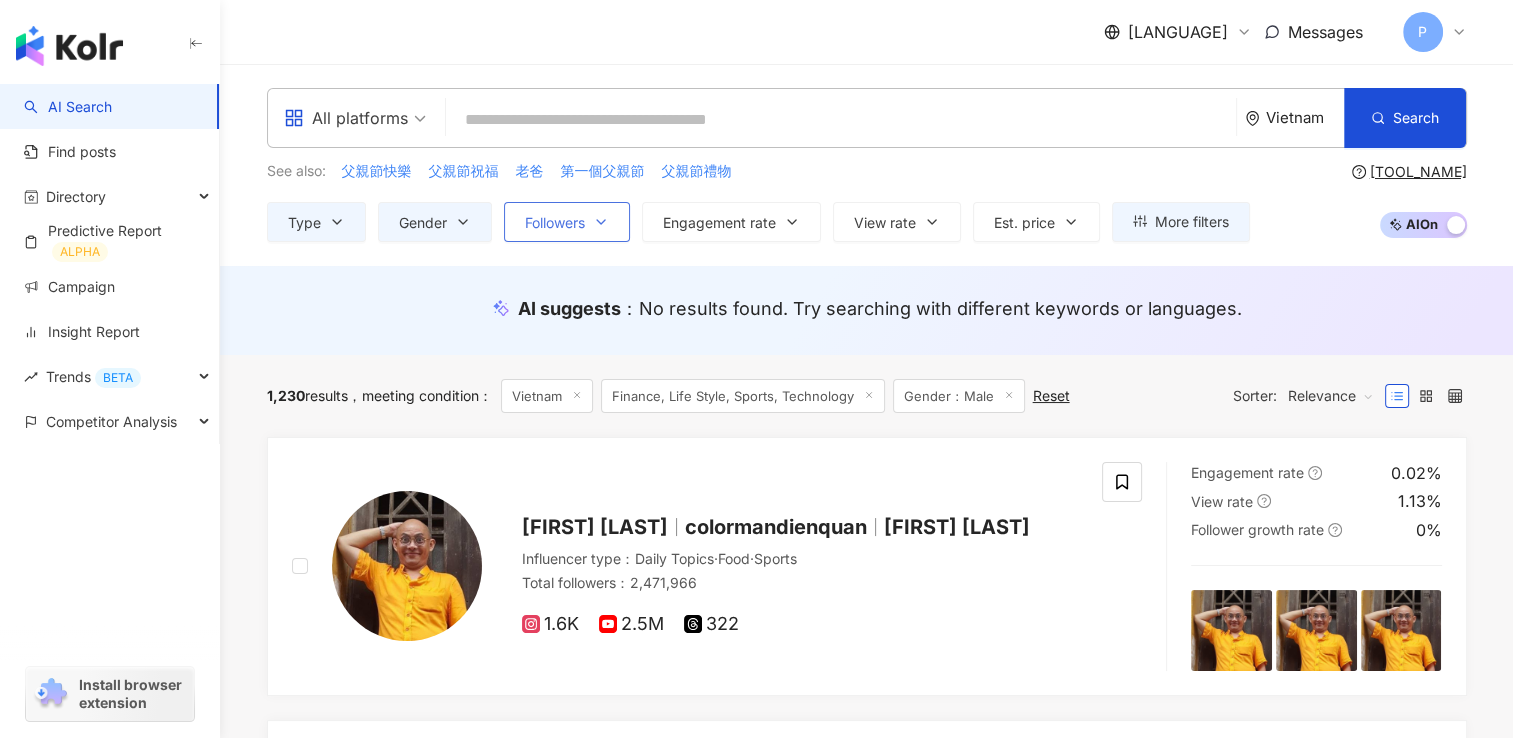 click on "Followers" at bounding box center (567, 222) 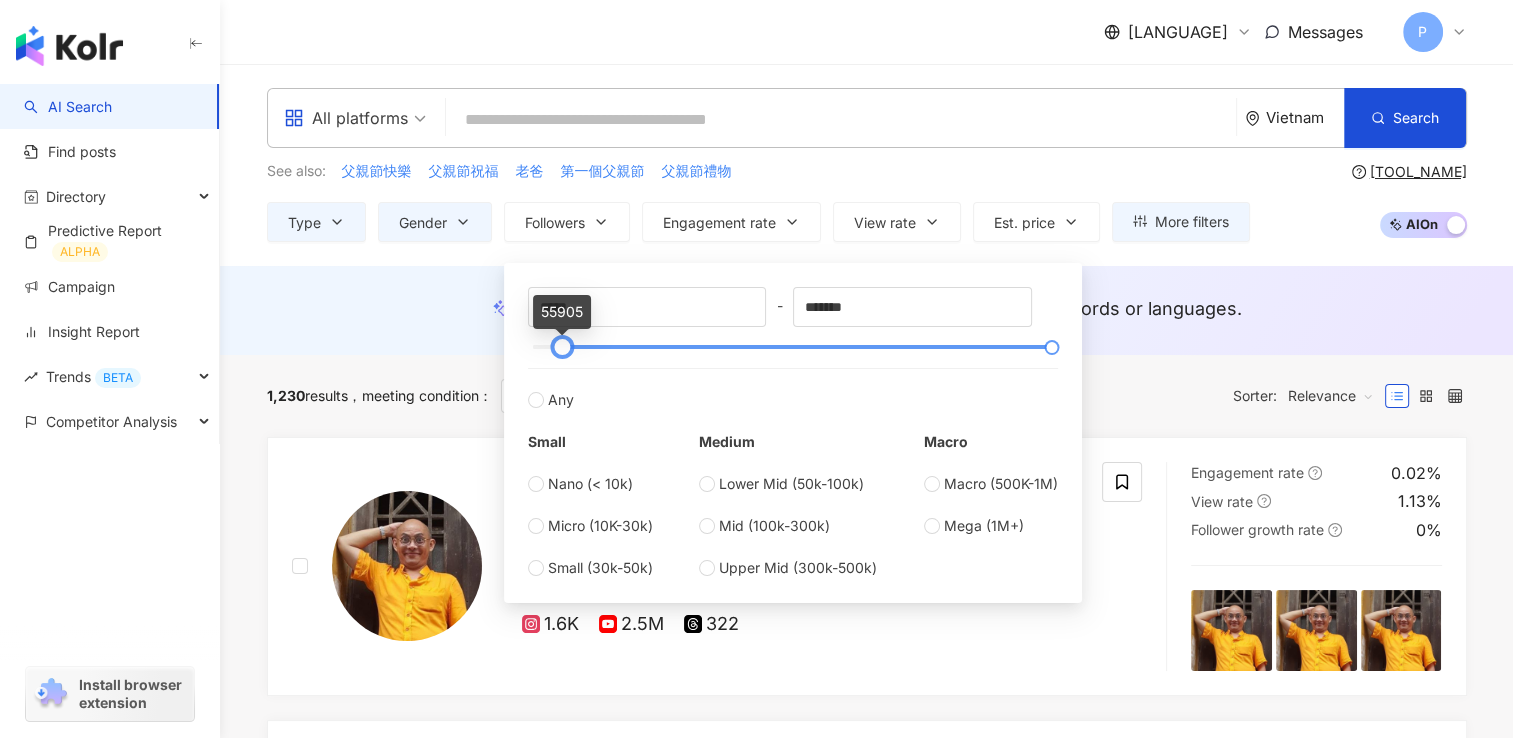 type on "*****" 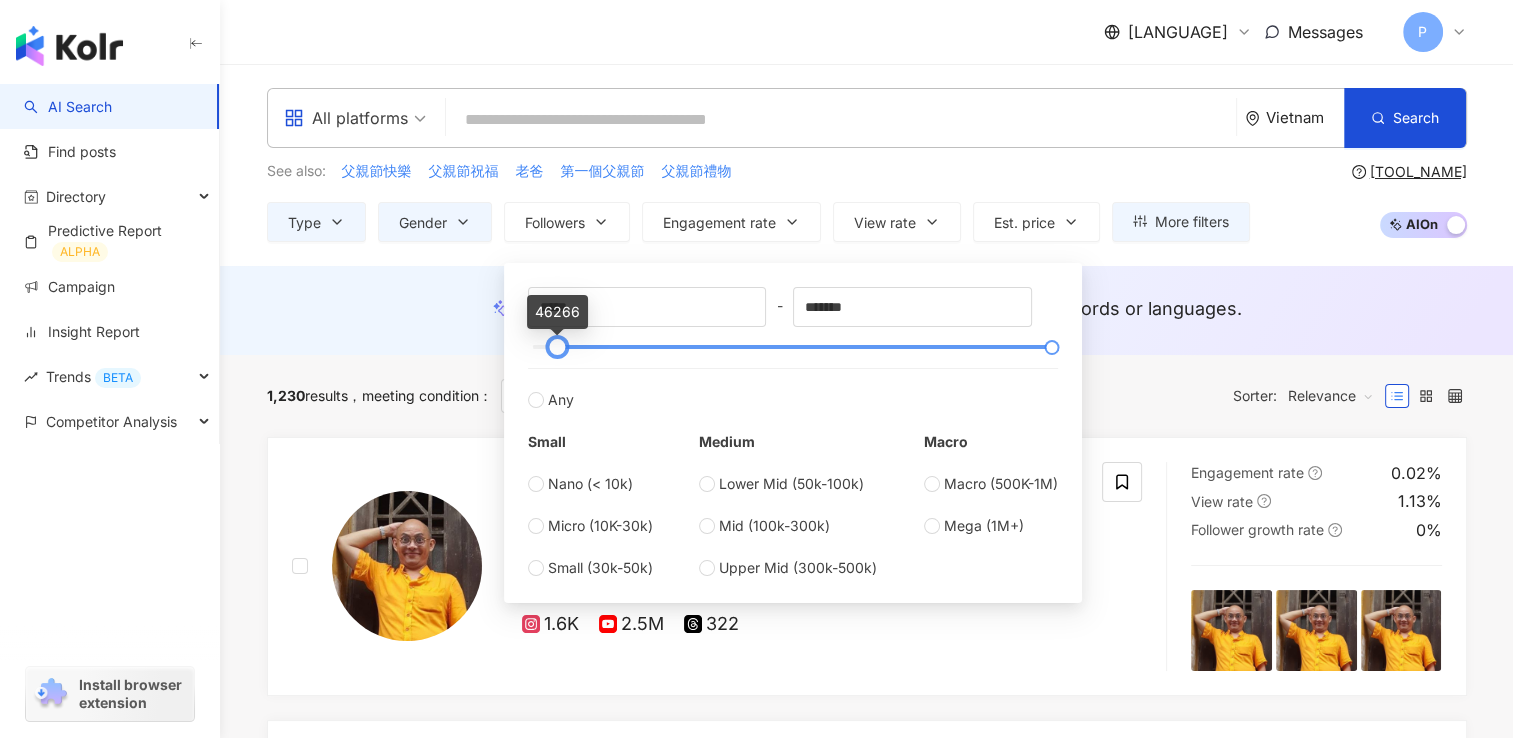 drag, startPoint x: 531, startPoint y: 346, endPoint x: 555, endPoint y: 346, distance: 24 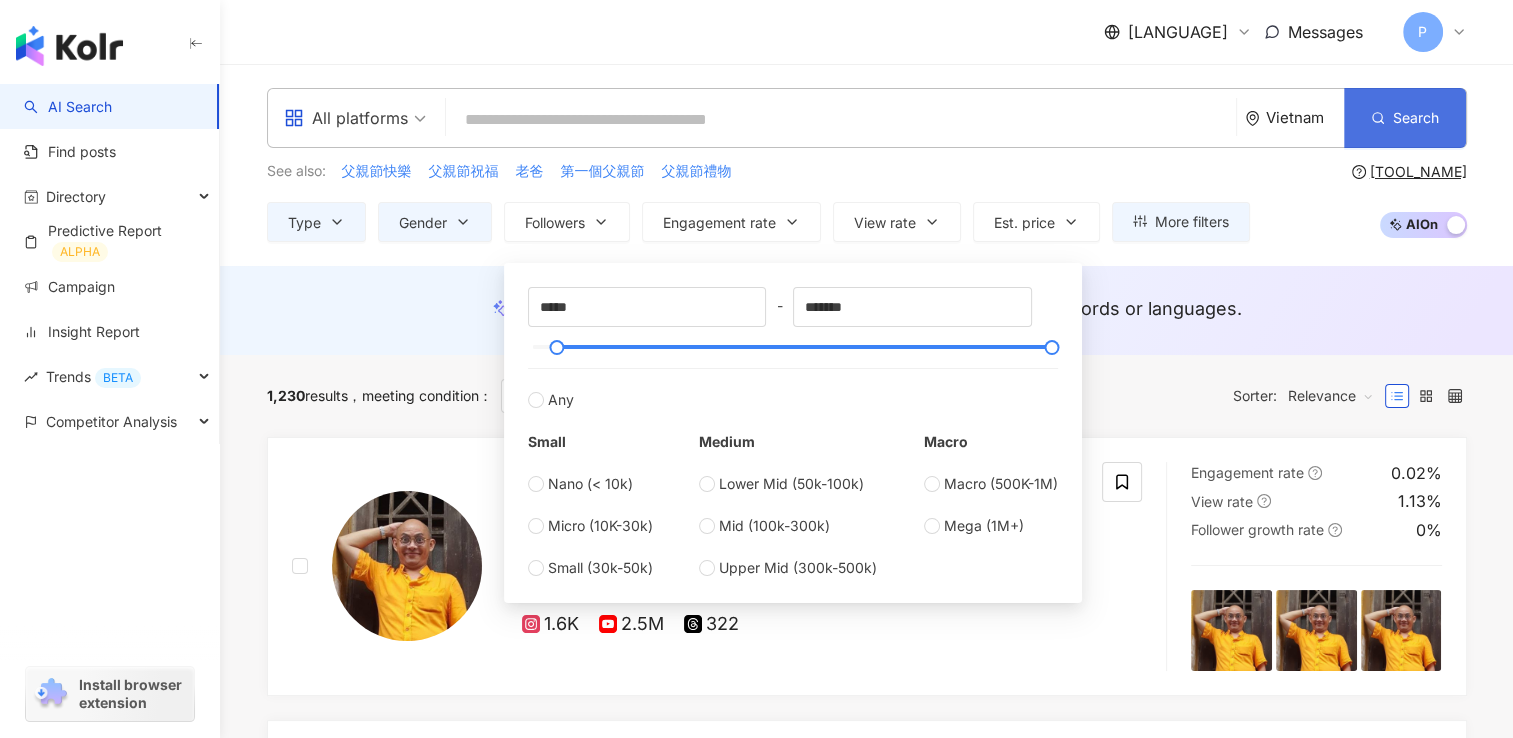 click on "Search" at bounding box center (1416, 118) 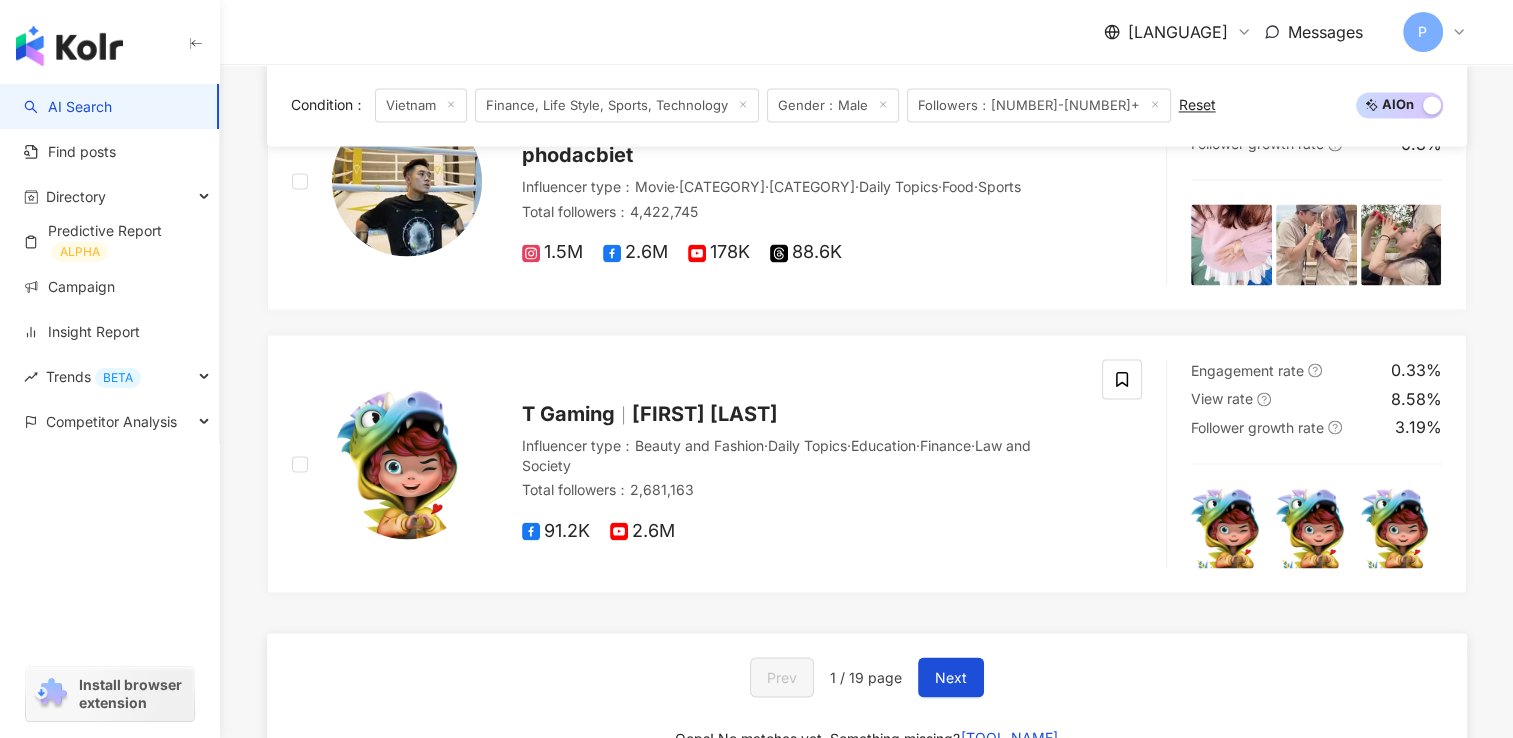 scroll, scrollTop: 3400, scrollLeft: 0, axis: vertical 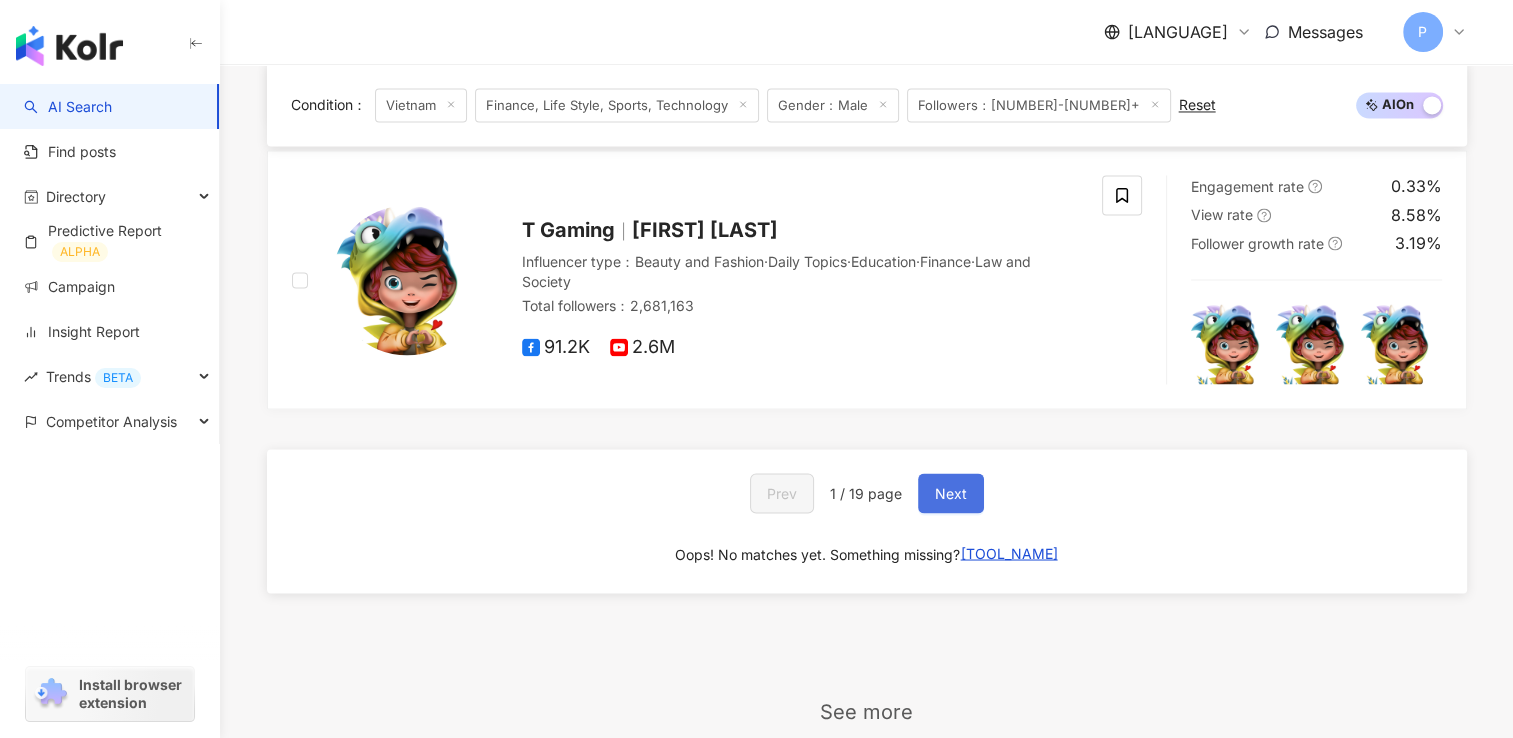click on "Next" at bounding box center (951, 493) 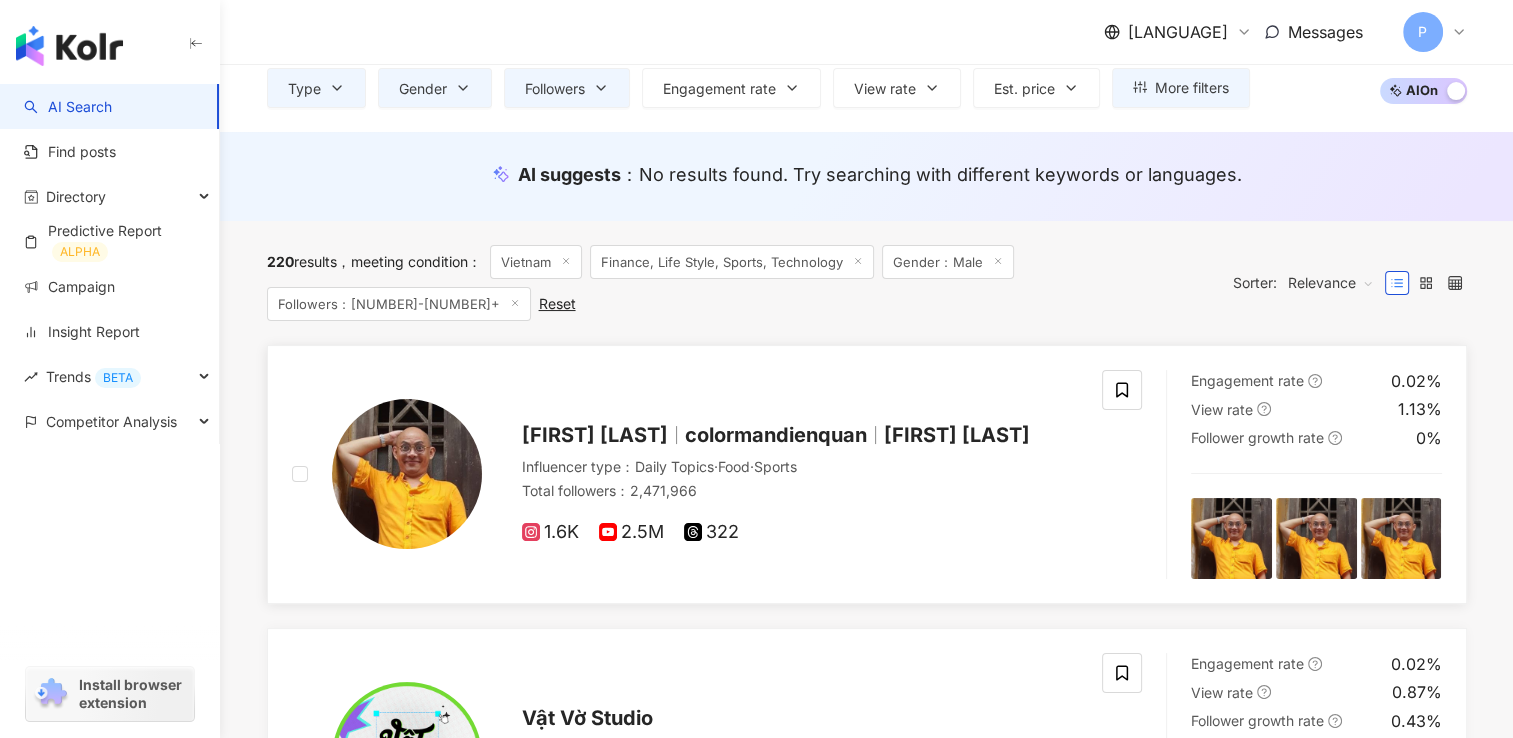 scroll, scrollTop: 200, scrollLeft: 0, axis: vertical 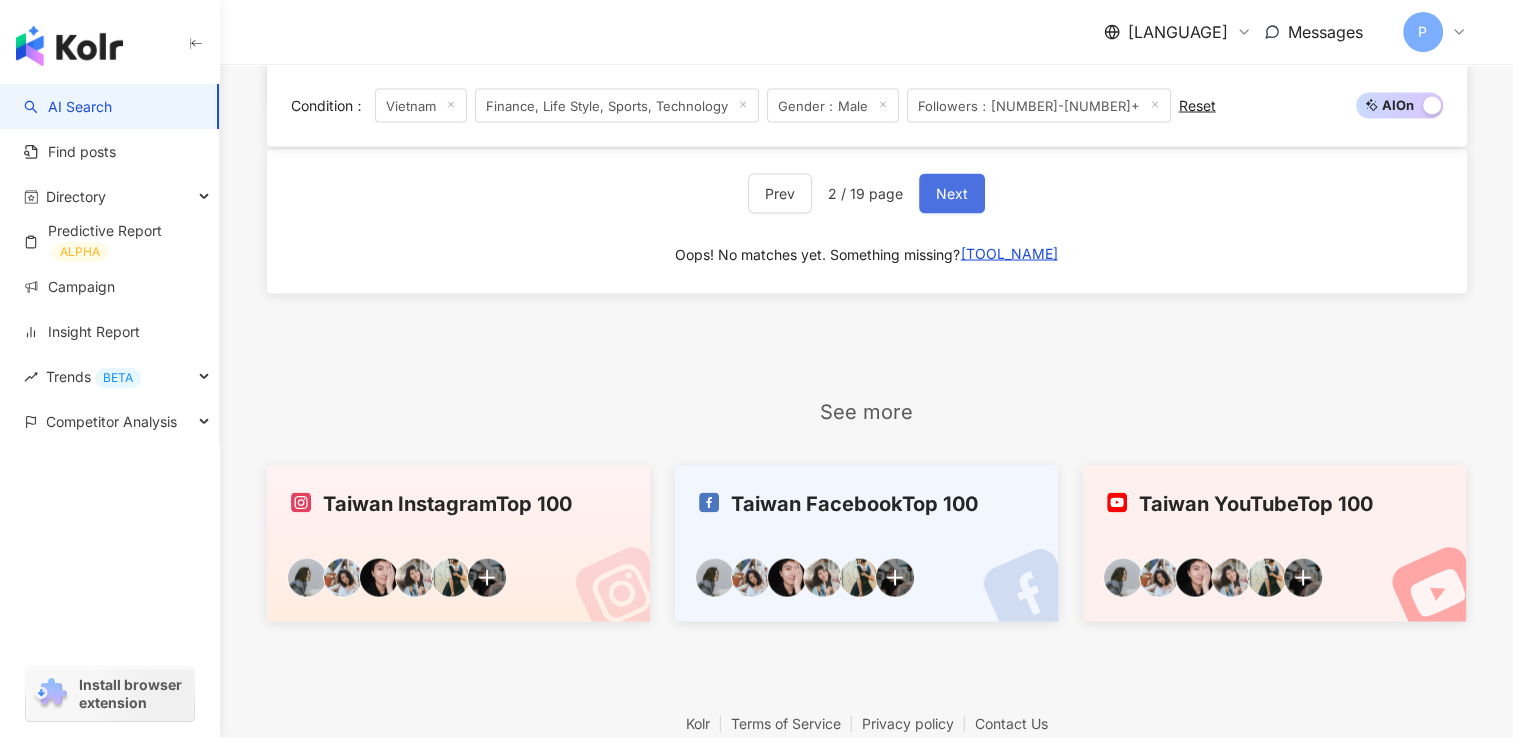 click on "Next" at bounding box center [952, 193] 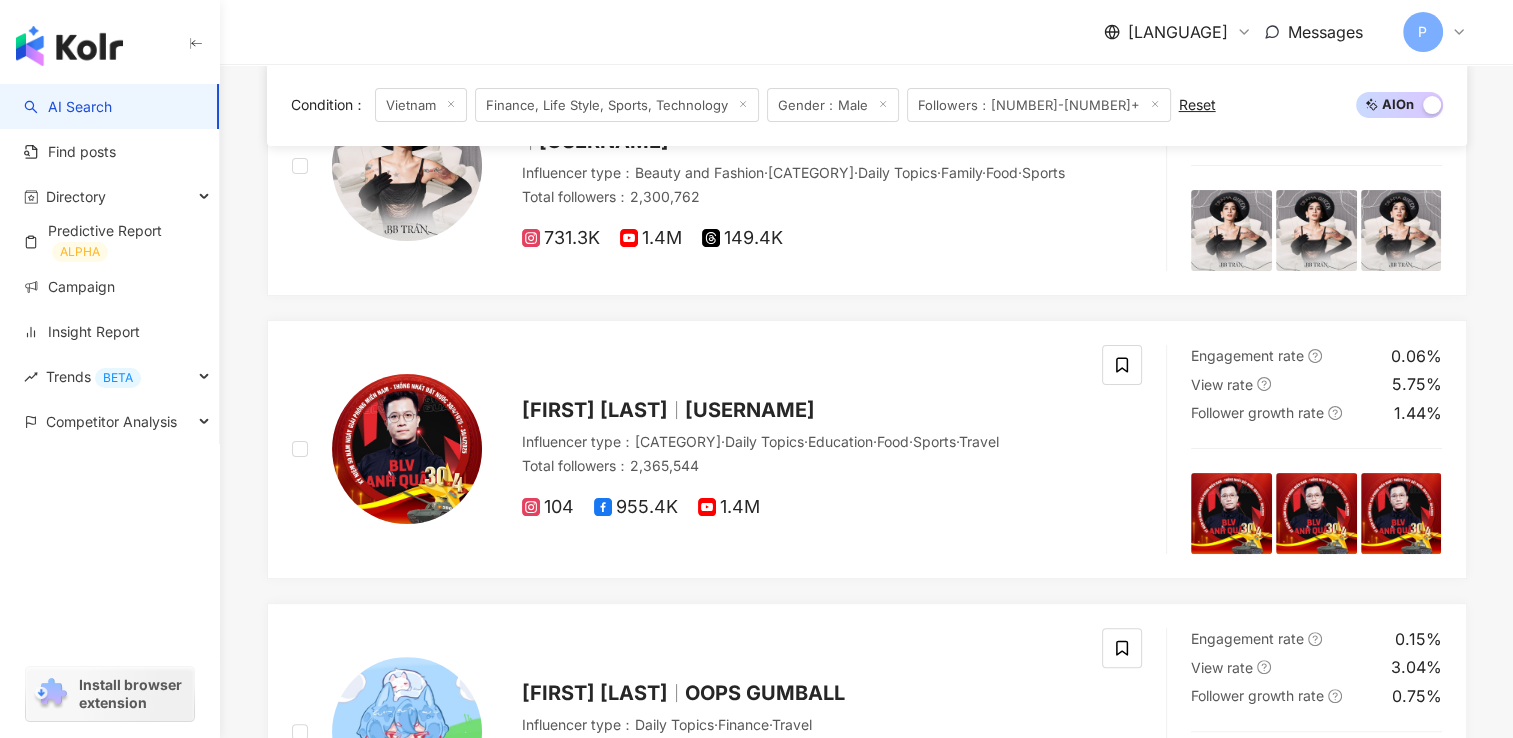 scroll, scrollTop: 200, scrollLeft: 0, axis: vertical 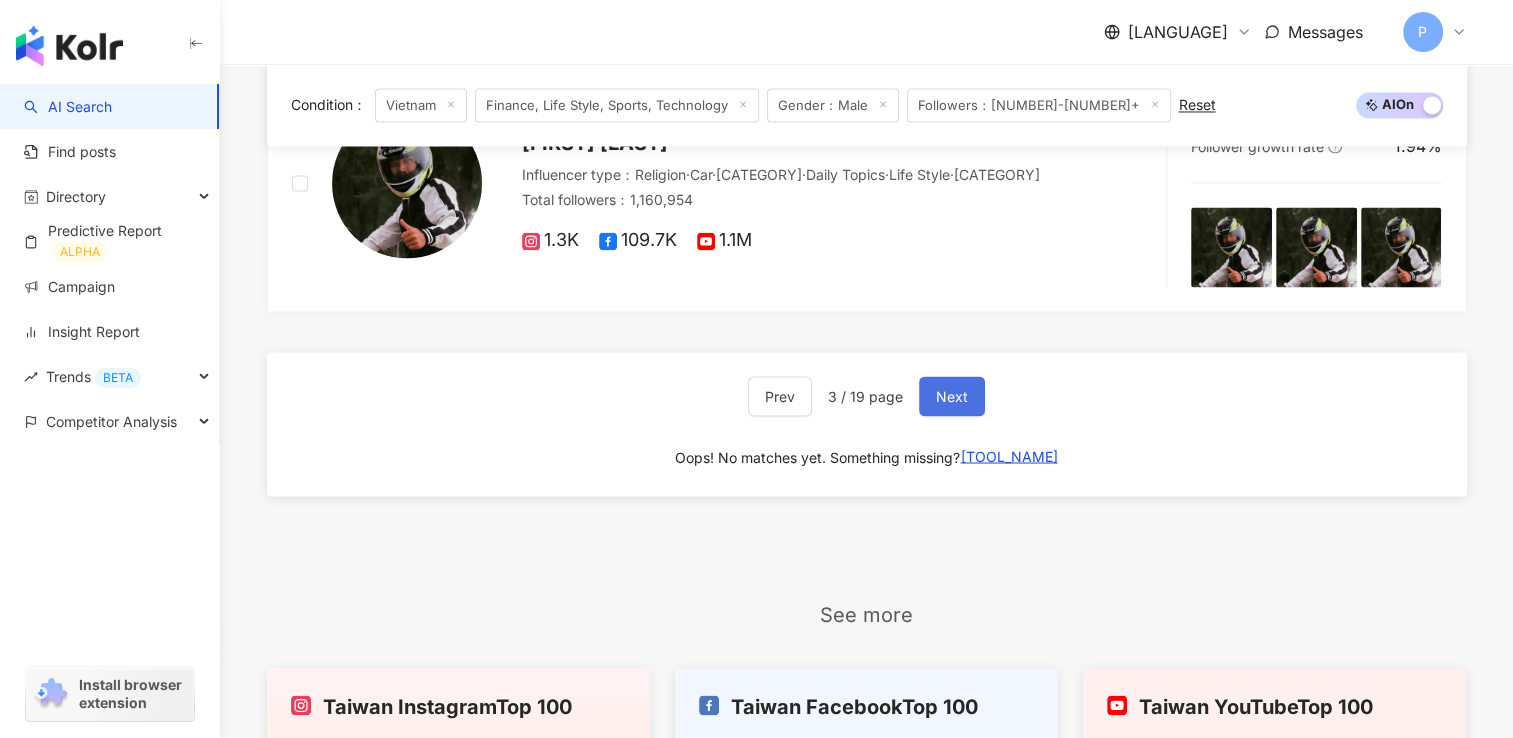 click on "Next" at bounding box center [952, 396] 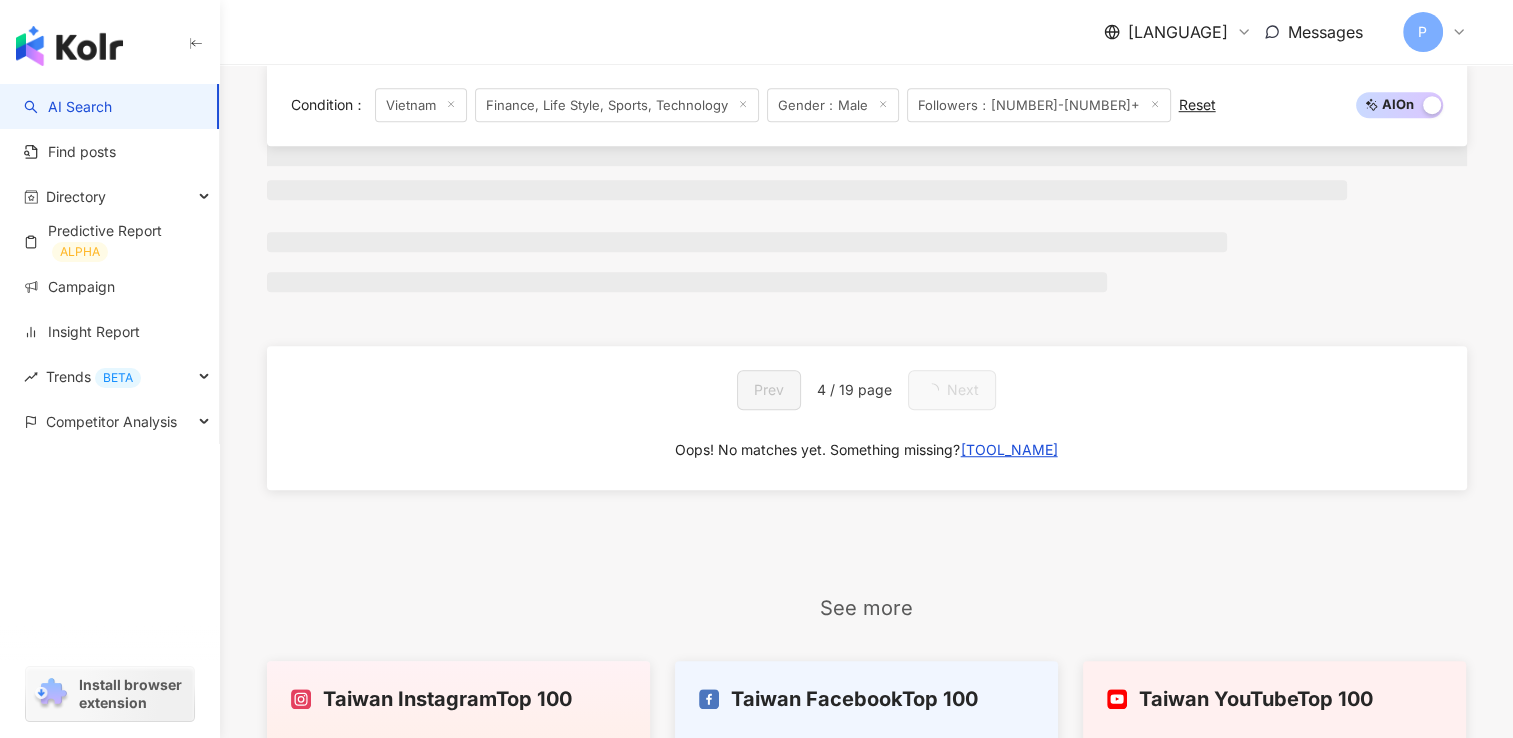 scroll, scrollTop: 3497, scrollLeft: 0, axis: vertical 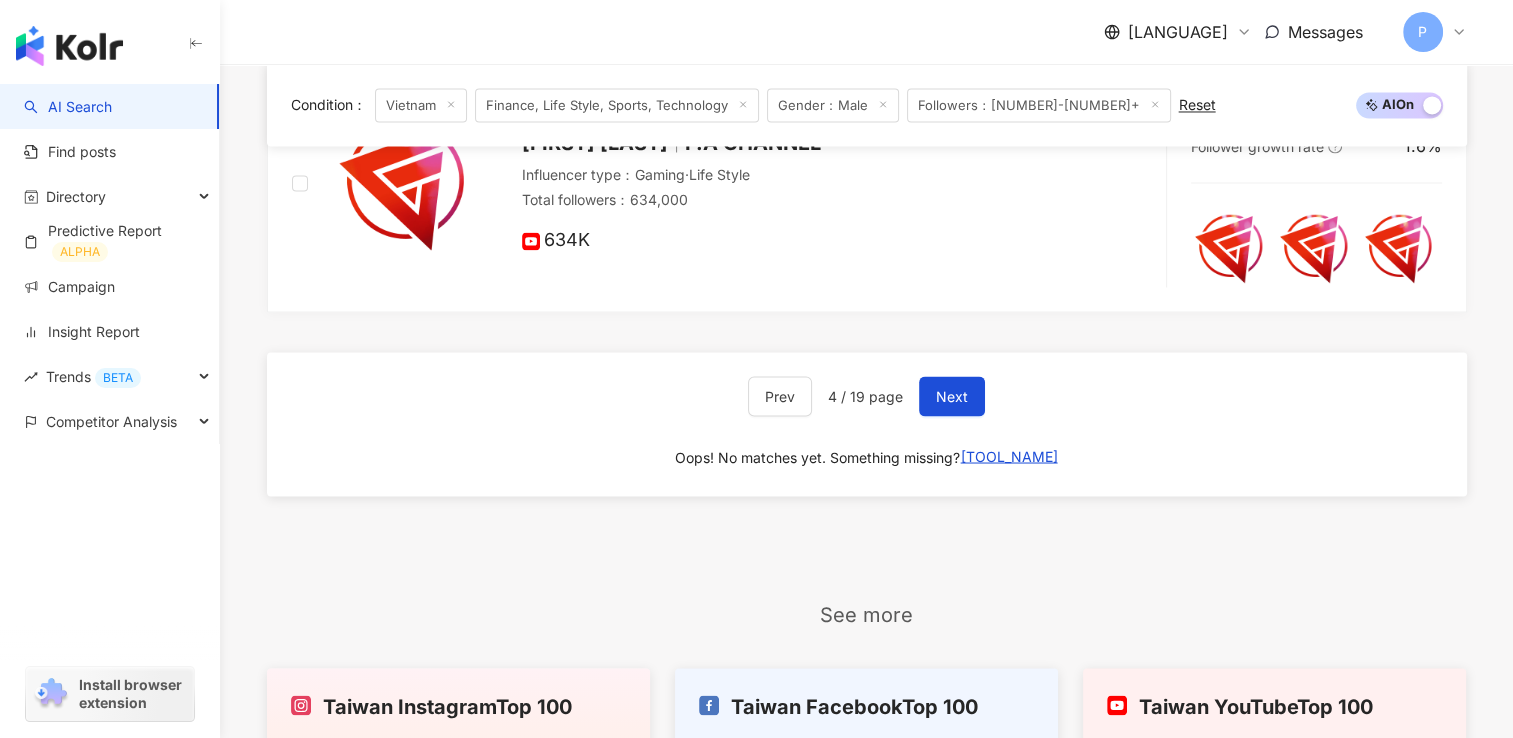 click on "Msuong Channel Influencer type ： Celebrity News  ·  Sports Total followers ： 1,837,137 797.1K 1M Engagement rate 0.09% View rate 1.76% Follower growth rate 0% Tinh tế  Influencer type ： AI and Semiconductor  ·  Daily Topics  ·  Finance  ·  Travel Total followers ： 1,896,151 866.2K 1M Engagement rate 0% View rate 0.32% Follower growth rate 0.98% GhastBoyMC Chú Ghast Hội Nhóm Chú Ghast Influencer type ： Daily Topics  ·  Finance  ·  Gaming  ·  Life Style Total followers ： 1,031,970 12K 1M Engagement rate 0.42% View rate 8.28% Follower growth rate 9.8% Thai Pham Influencer type ： Daily Topics  ·  Education  ·  Family  ·  Finance  ·  Law and Society Total followers ： 1,343,769 343.8K 1M Engagement rate 0.17% View rate 3.99% Follower growth rate 0.1% Fahoka Xê Dịch Influencer type ： AI and Semiconductor  ·  Daily Topics  ·  Food  ·  Law and Society  ·  Travel Total followers ： 1,374,287 381.3K 993K Engagement rate 0.4% View rate 27.4% Follower growth rate 1.85% ：  ·" at bounding box center [867, -1237] 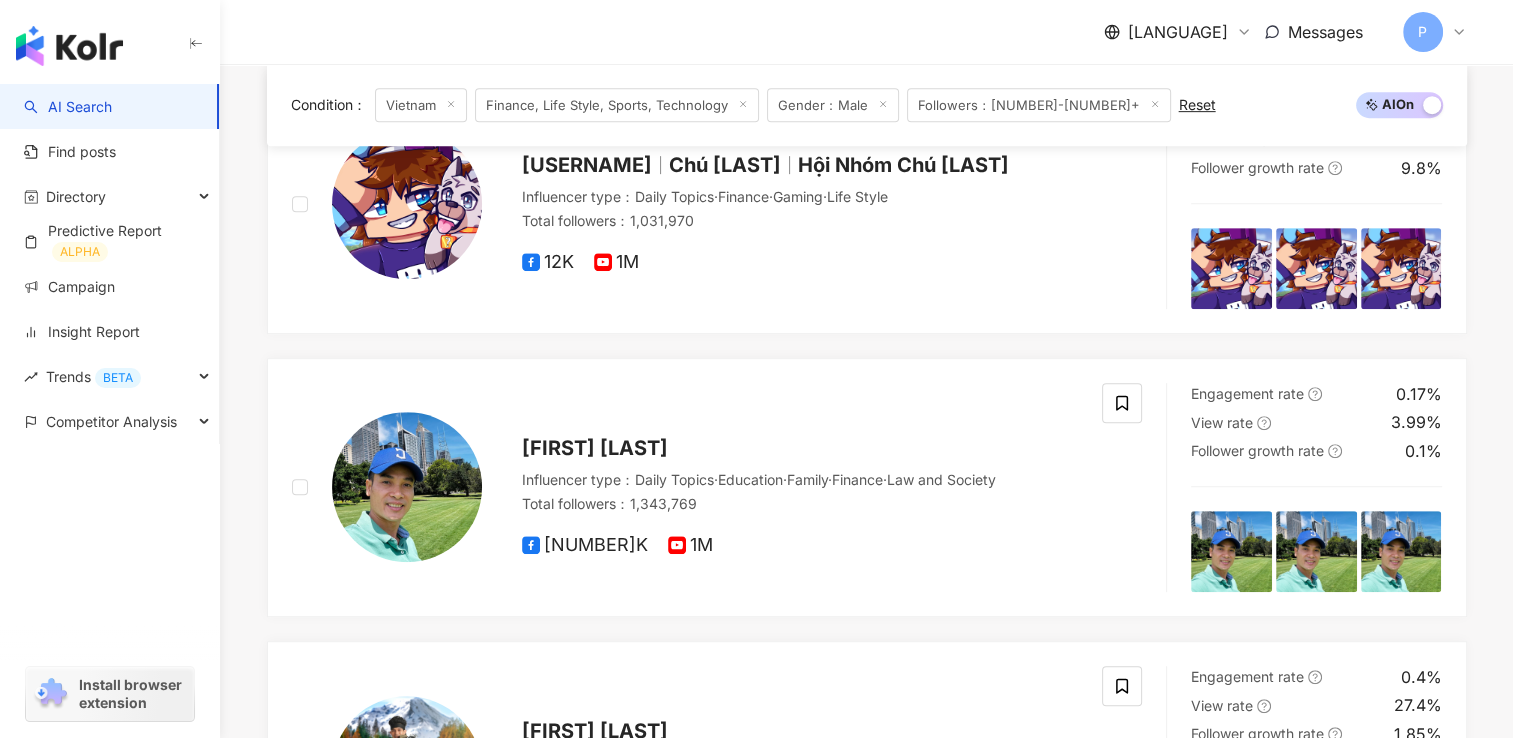 scroll, scrollTop: 897, scrollLeft: 0, axis: vertical 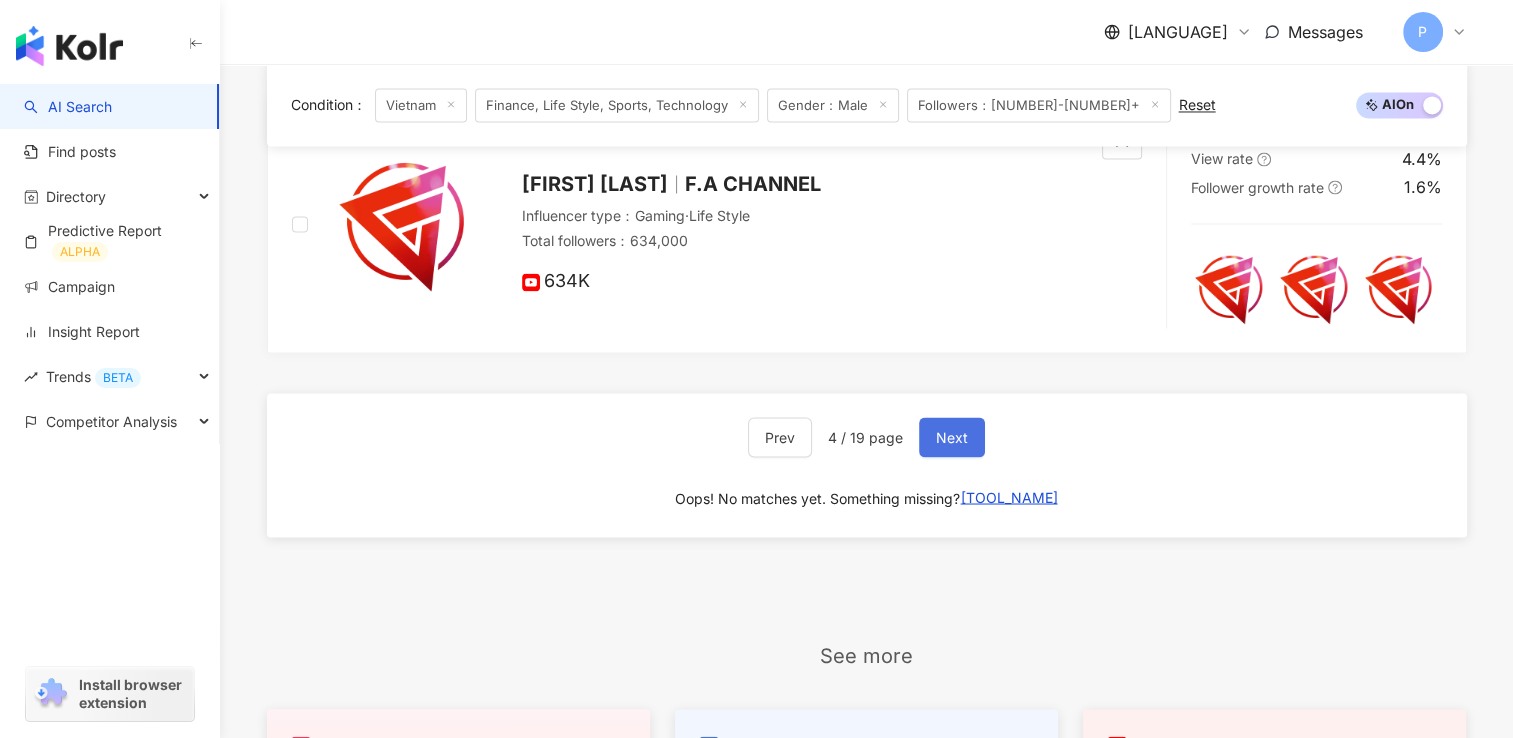 click on "Next" at bounding box center [952, 437] 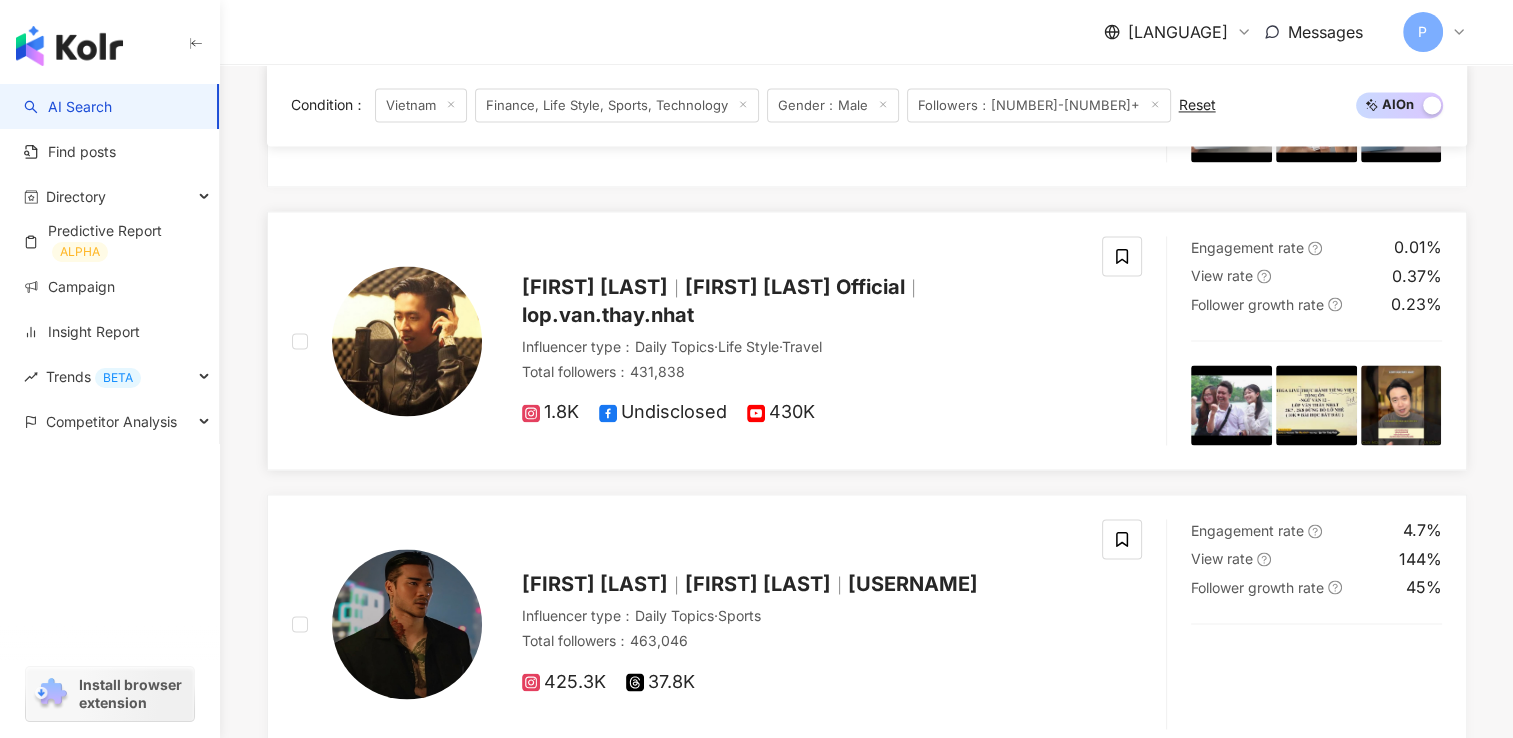scroll, scrollTop: 3014, scrollLeft: 0, axis: vertical 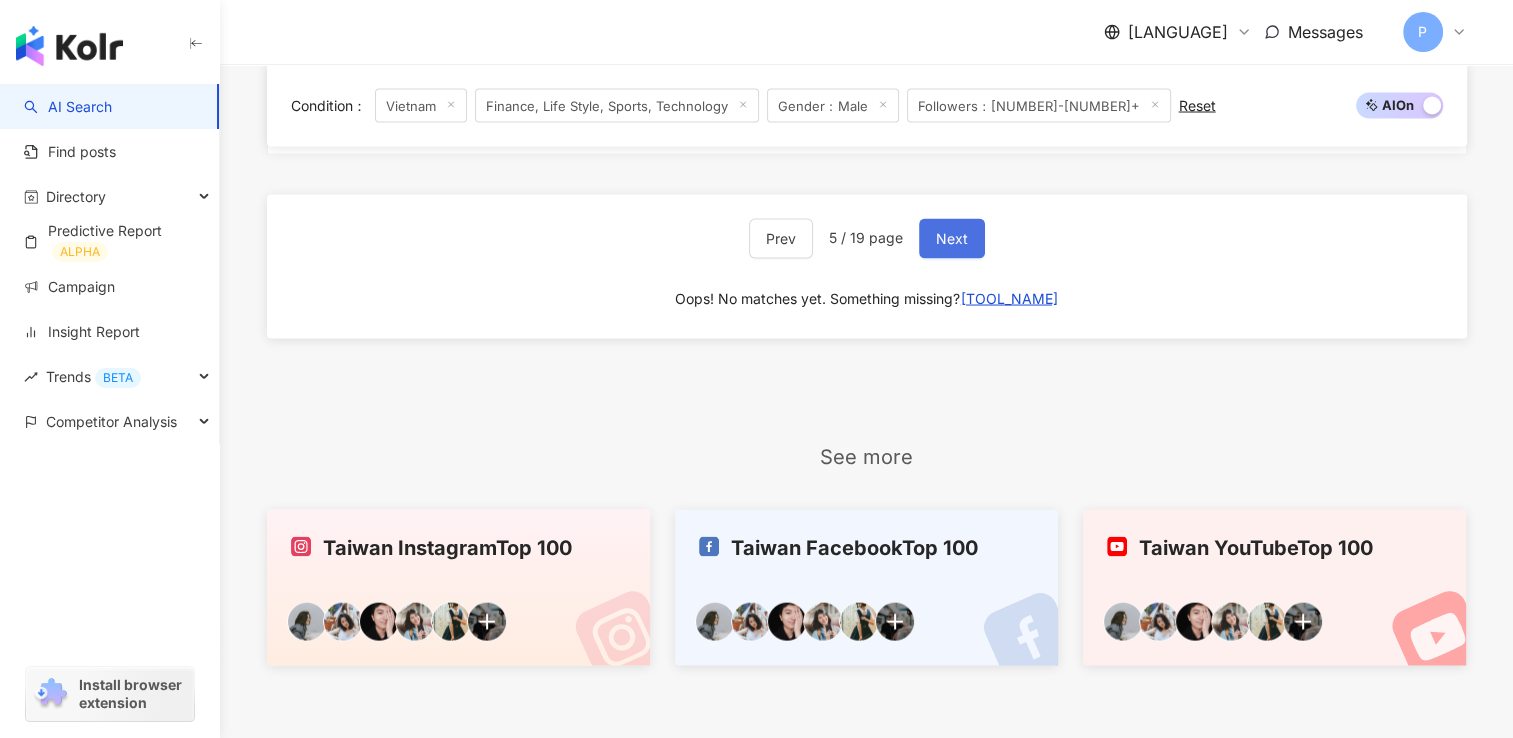 click on "Next" at bounding box center [952, 238] 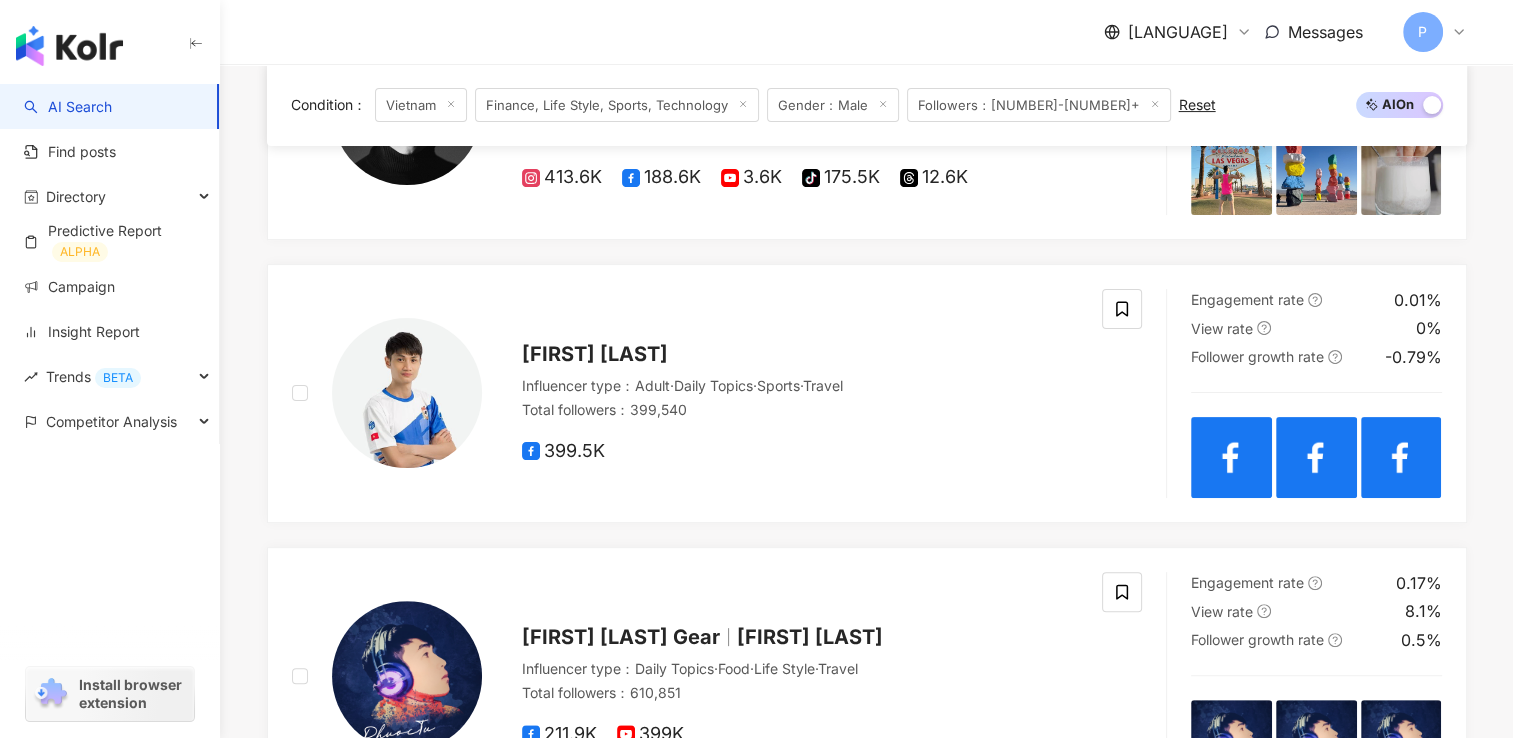 scroll, scrollTop: 156, scrollLeft: 0, axis: vertical 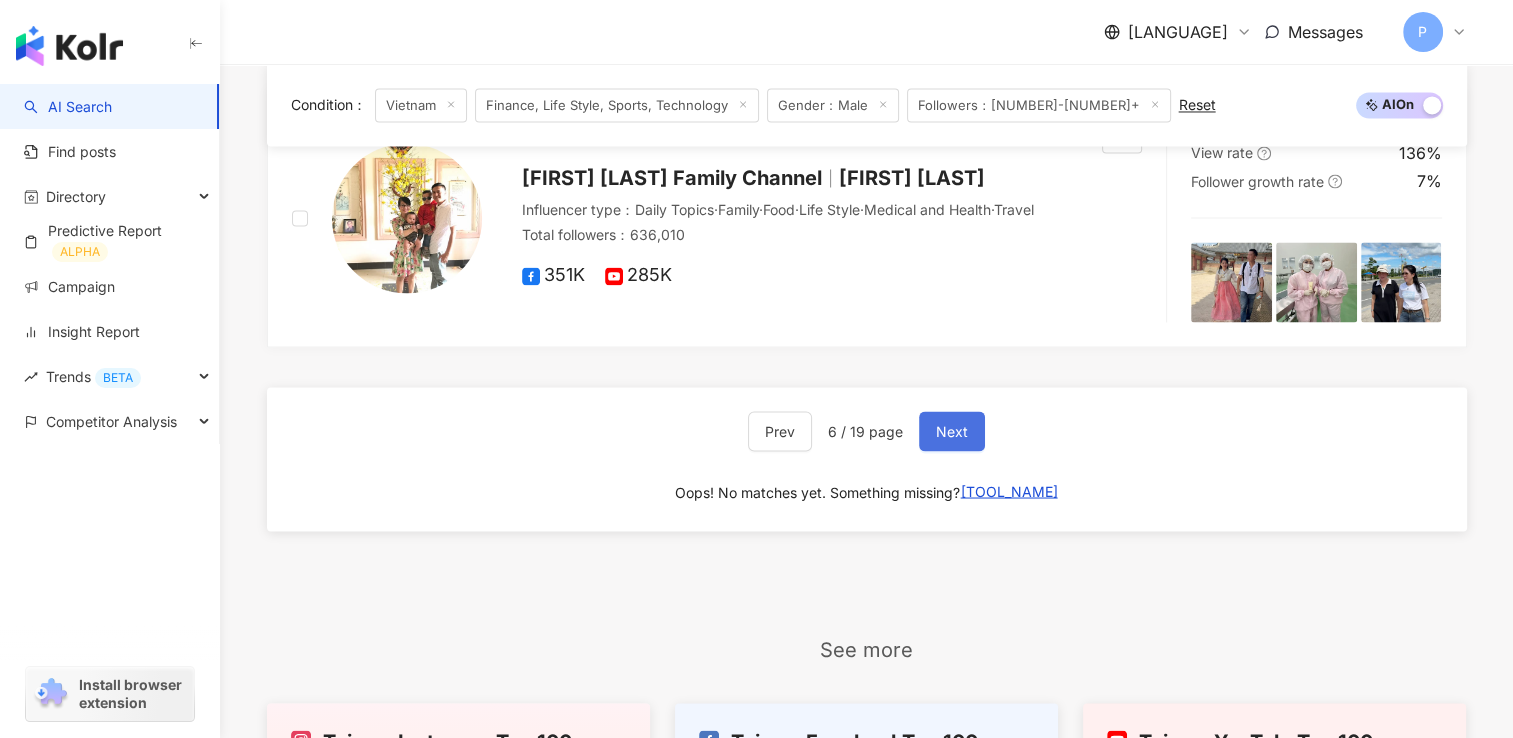 click on "Next" at bounding box center [952, 431] 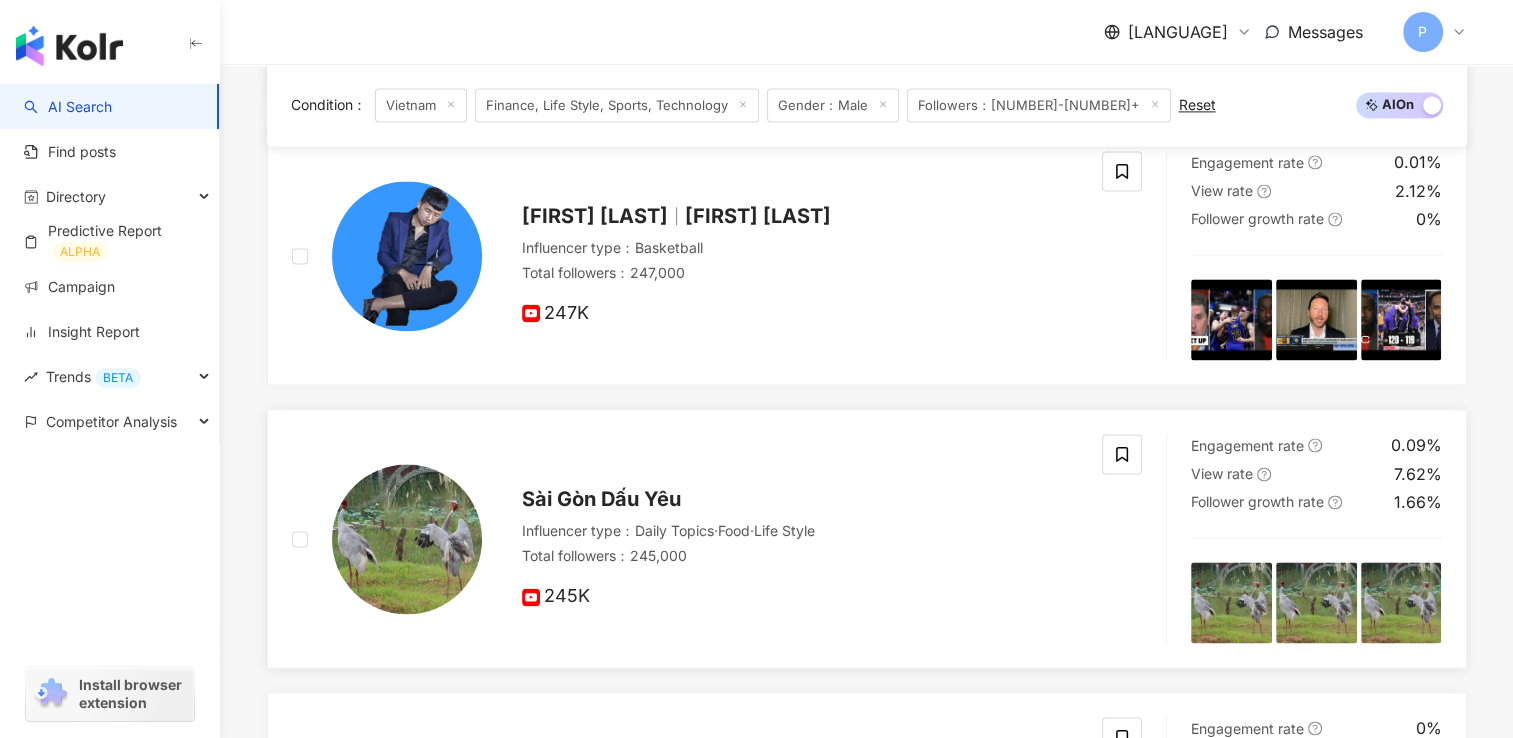 scroll, scrollTop: 3458, scrollLeft: 0, axis: vertical 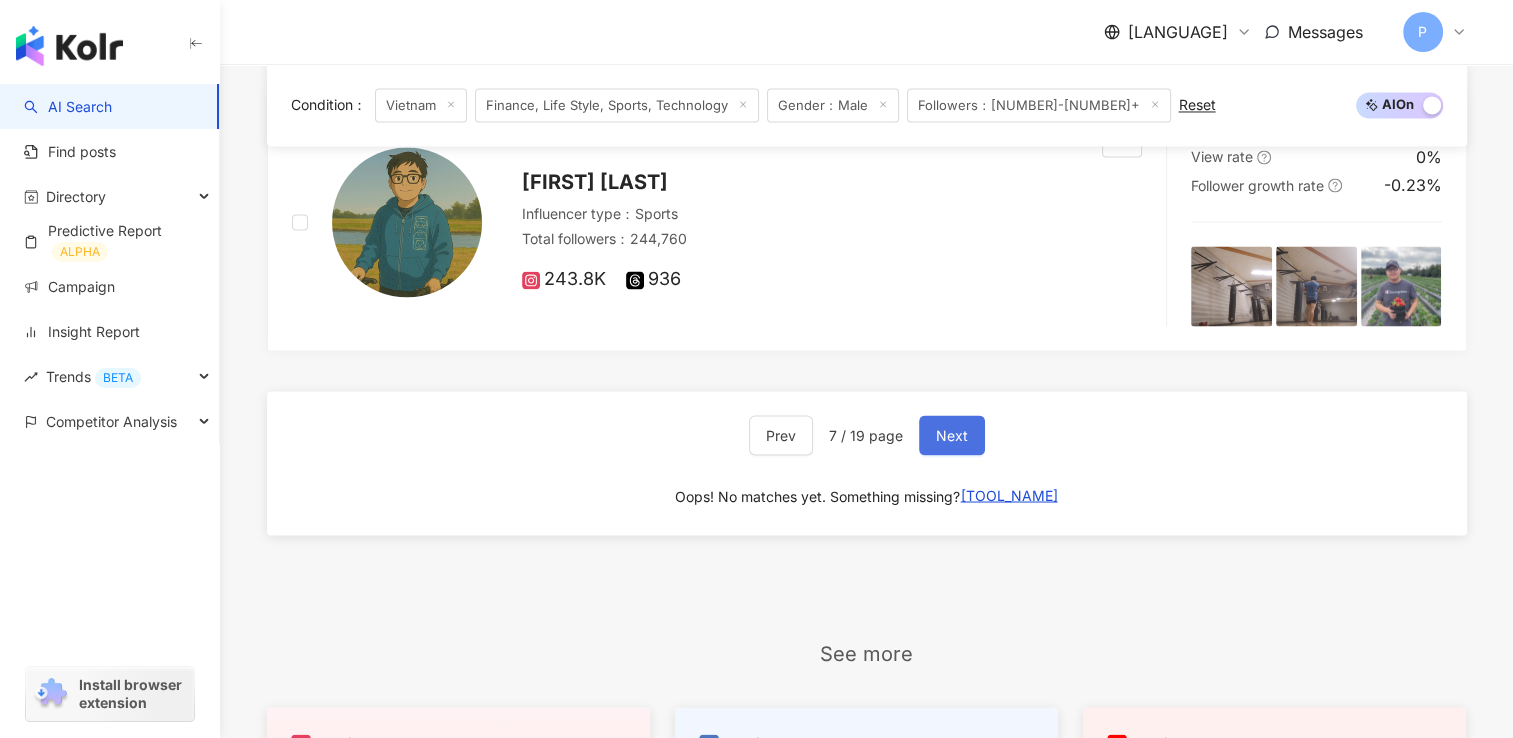 drag, startPoint x: 939, startPoint y: 430, endPoint x: 927, endPoint y: 458, distance: 30.463093 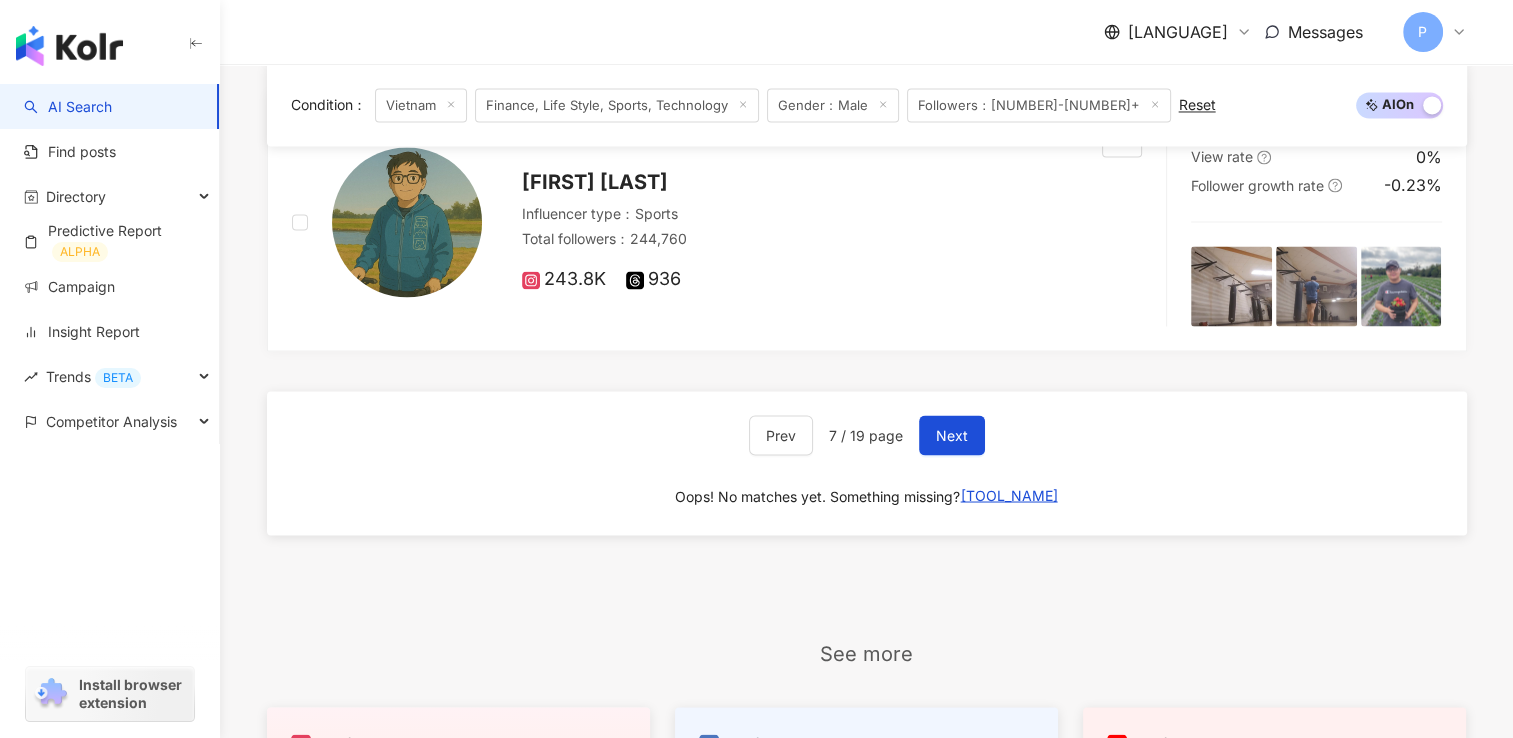 click on "Next" at bounding box center [952, 435] 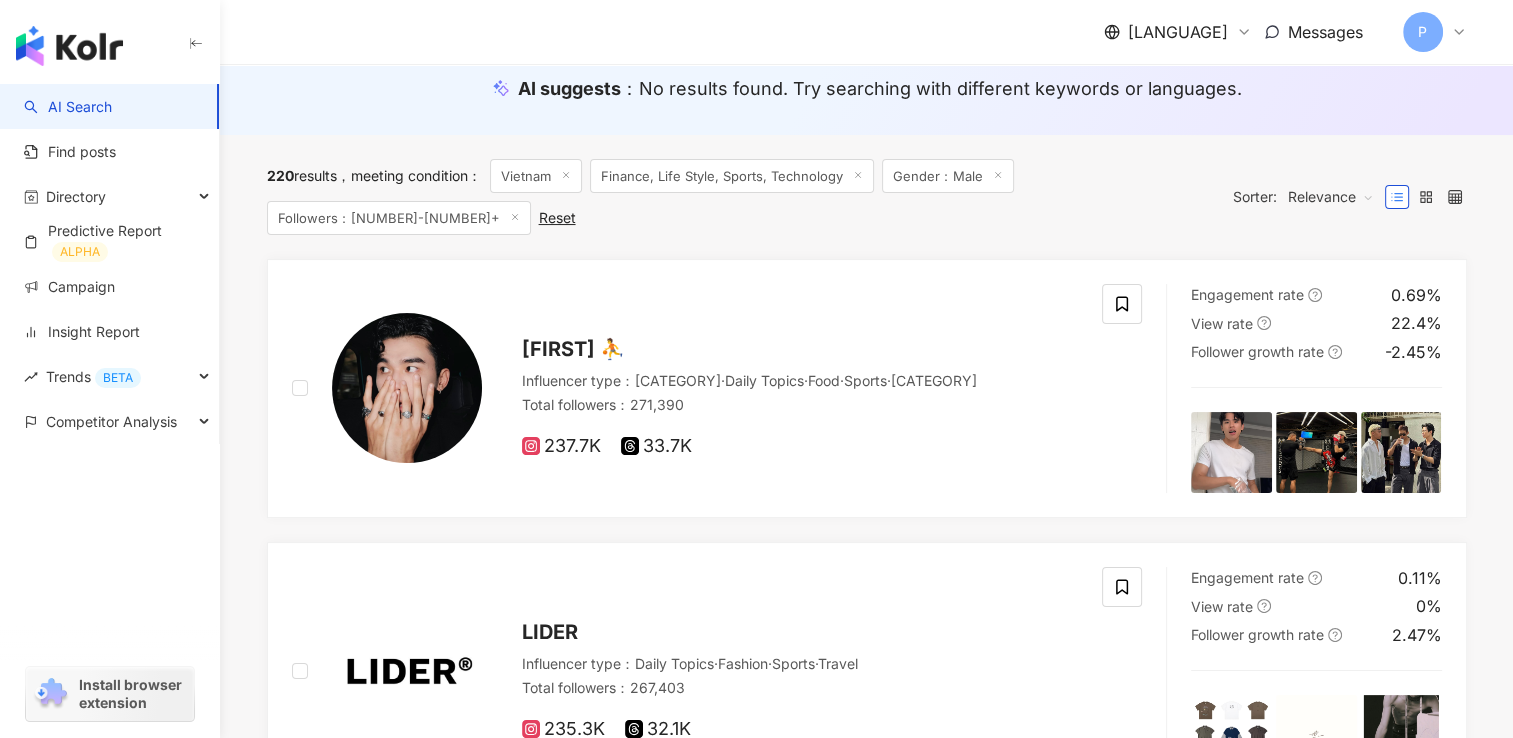 scroll, scrollTop: 158, scrollLeft: 0, axis: vertical 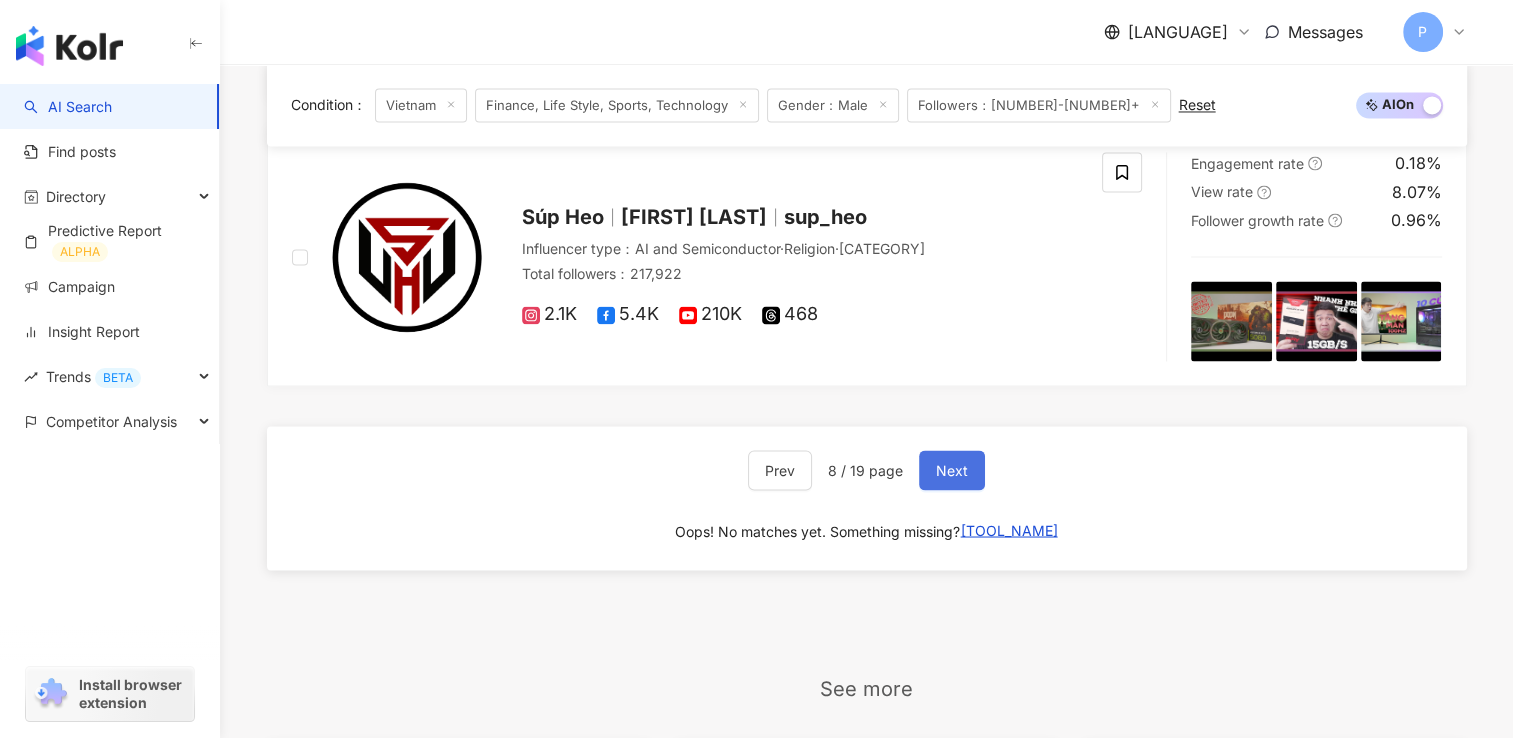 click on "Next" at bounding box center (952, 470) 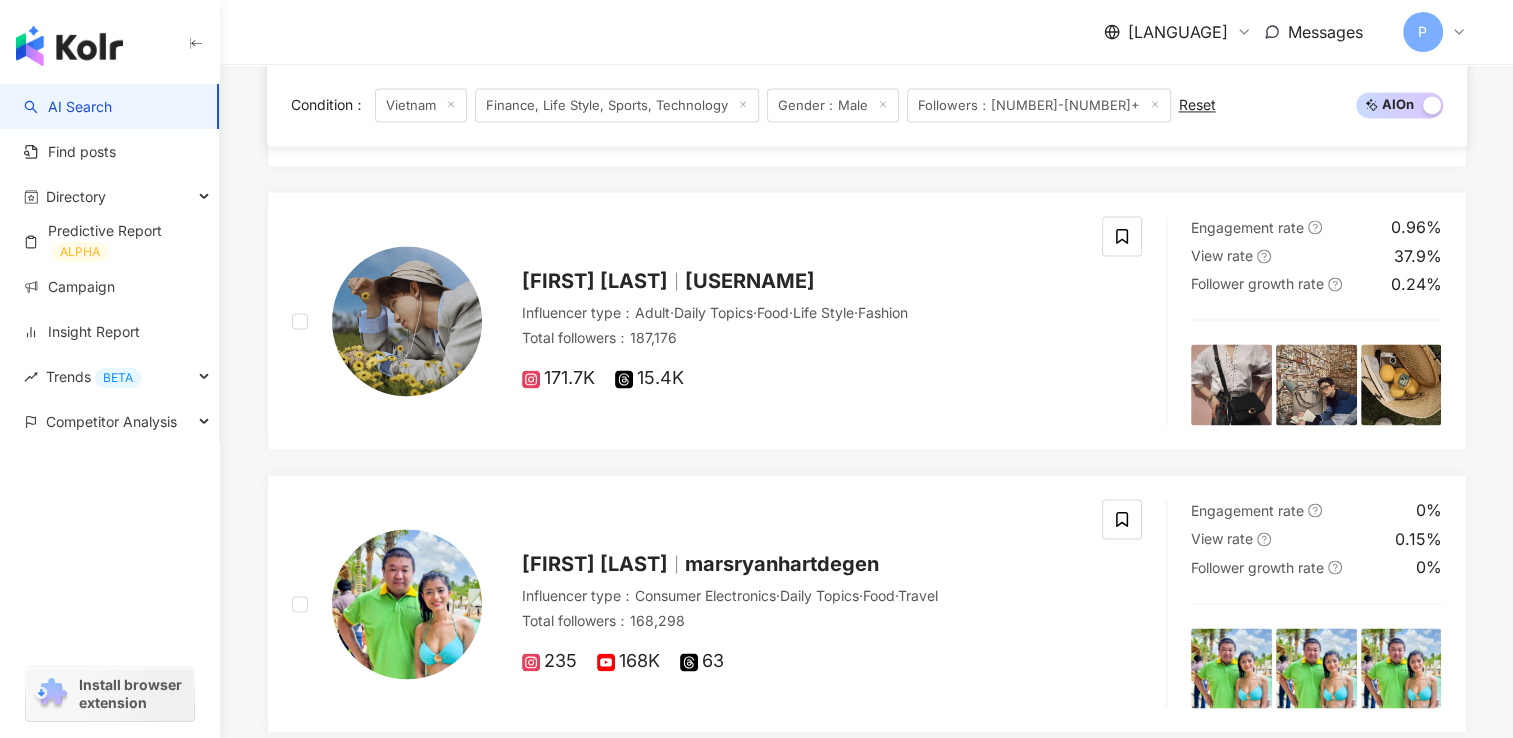 scroll, scrollTop: 3223, scrollLeft: 0, axis: vertical 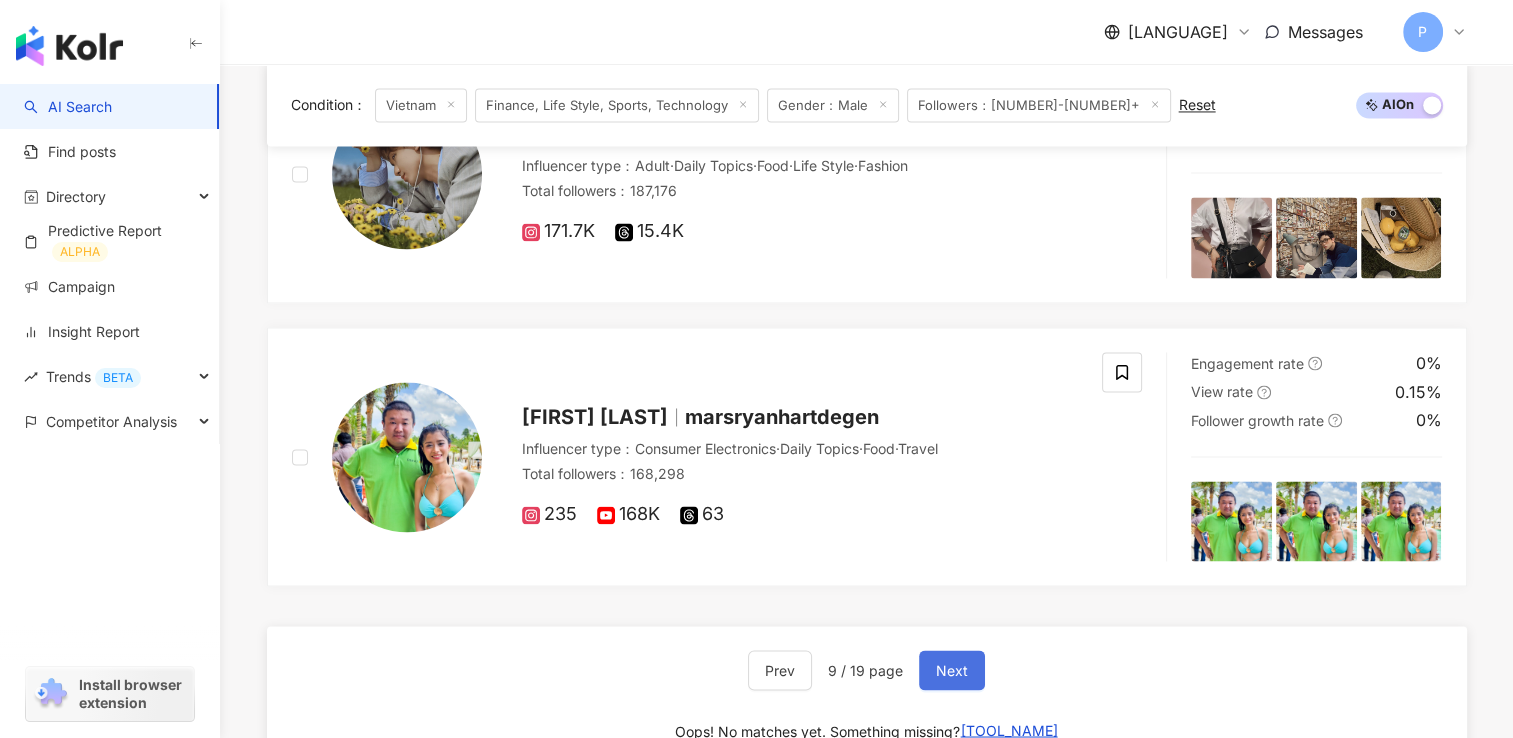 click on "Next" at bounding box center [952, 670] 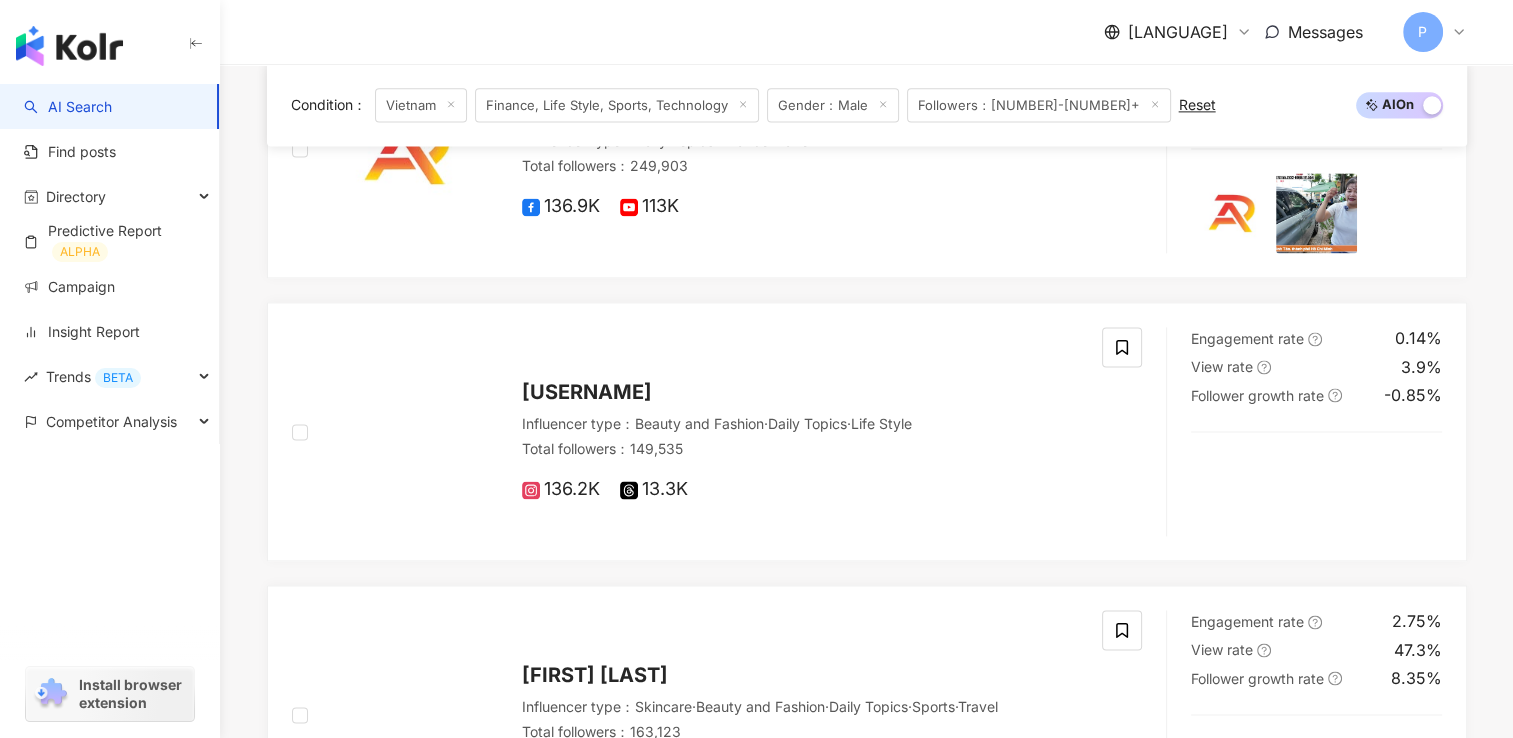 scroll, scrollTop: 3440, scrollLeft: 0, axis: vertical 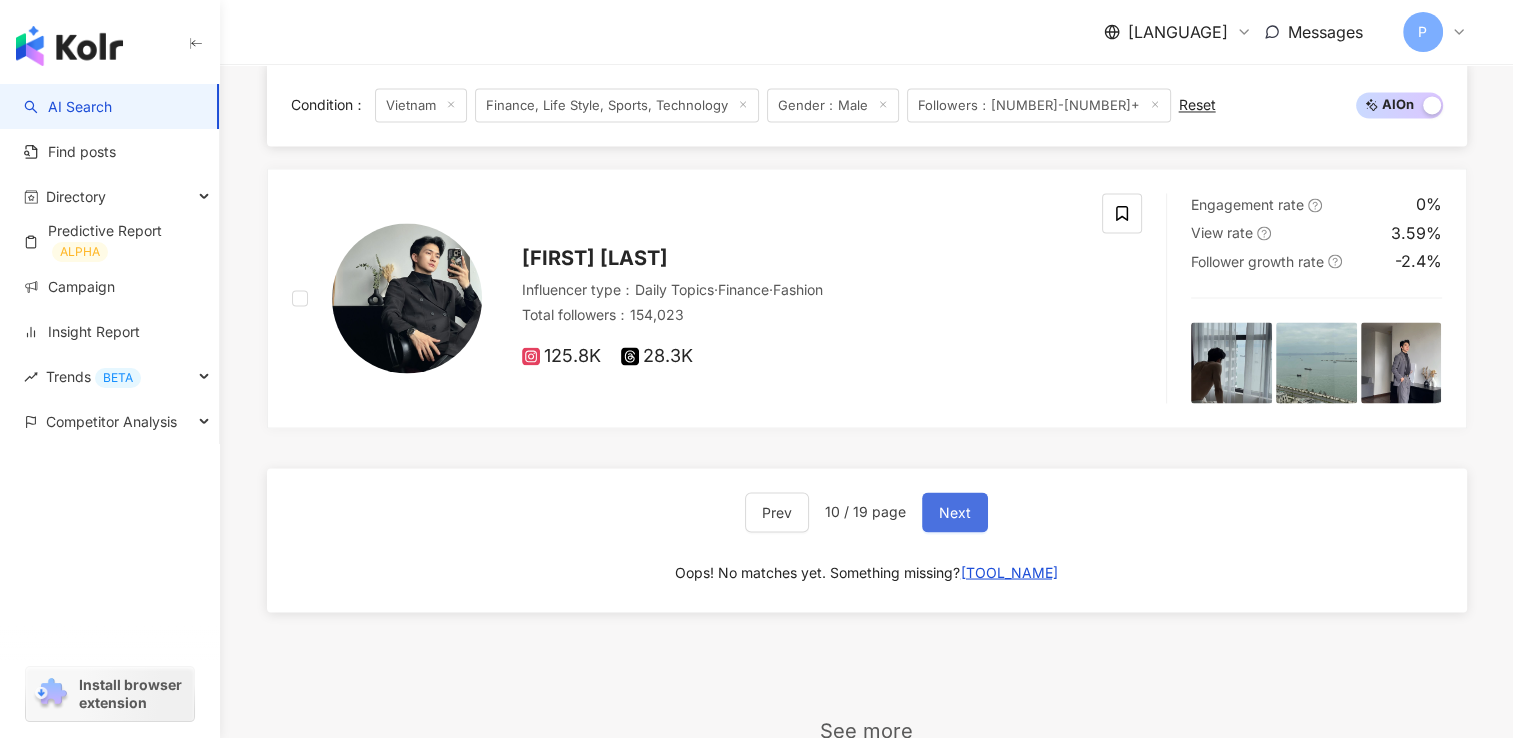 click on "Next" at bounding box center [955, 512] 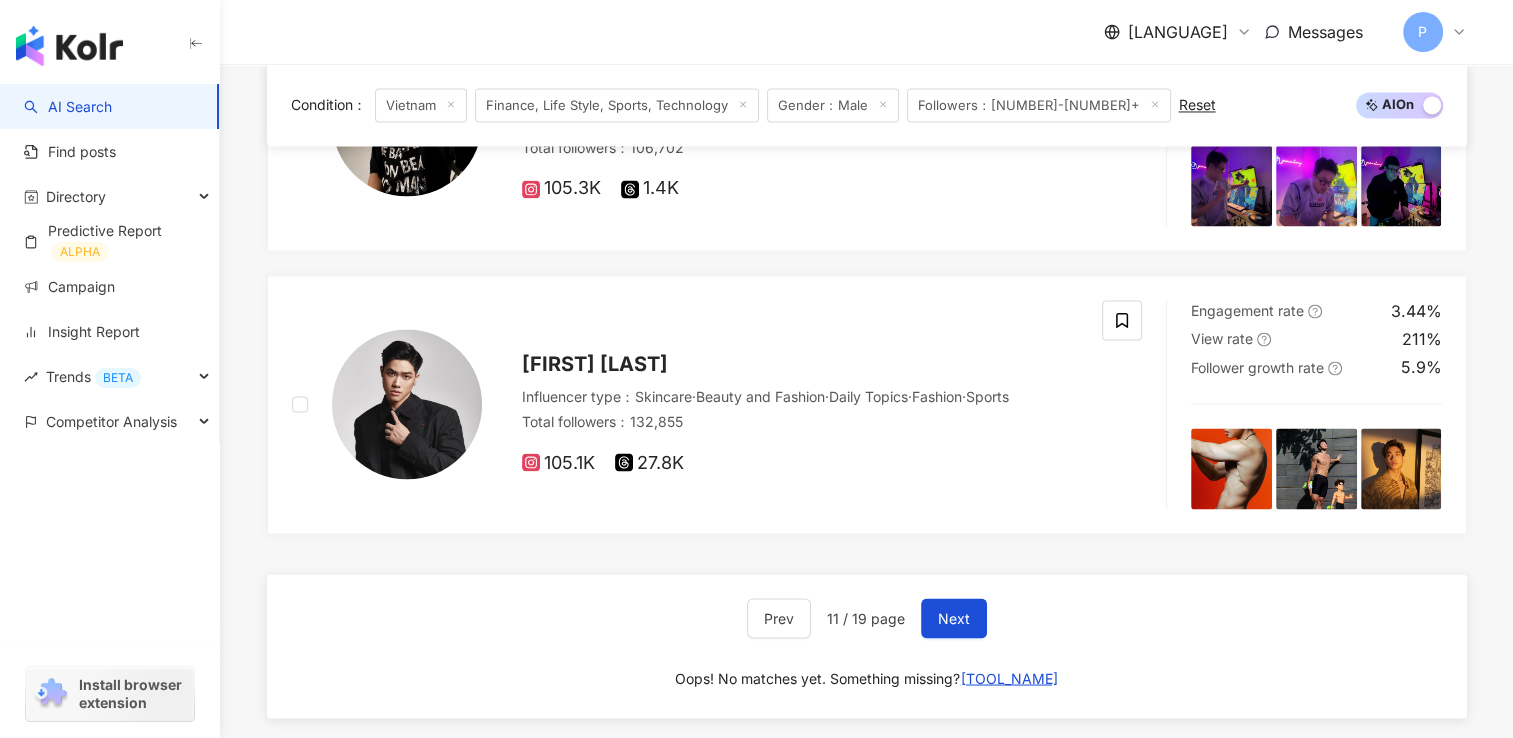 scroll, scrollTop: 3297, scrollLeft: 0, axis: vertical 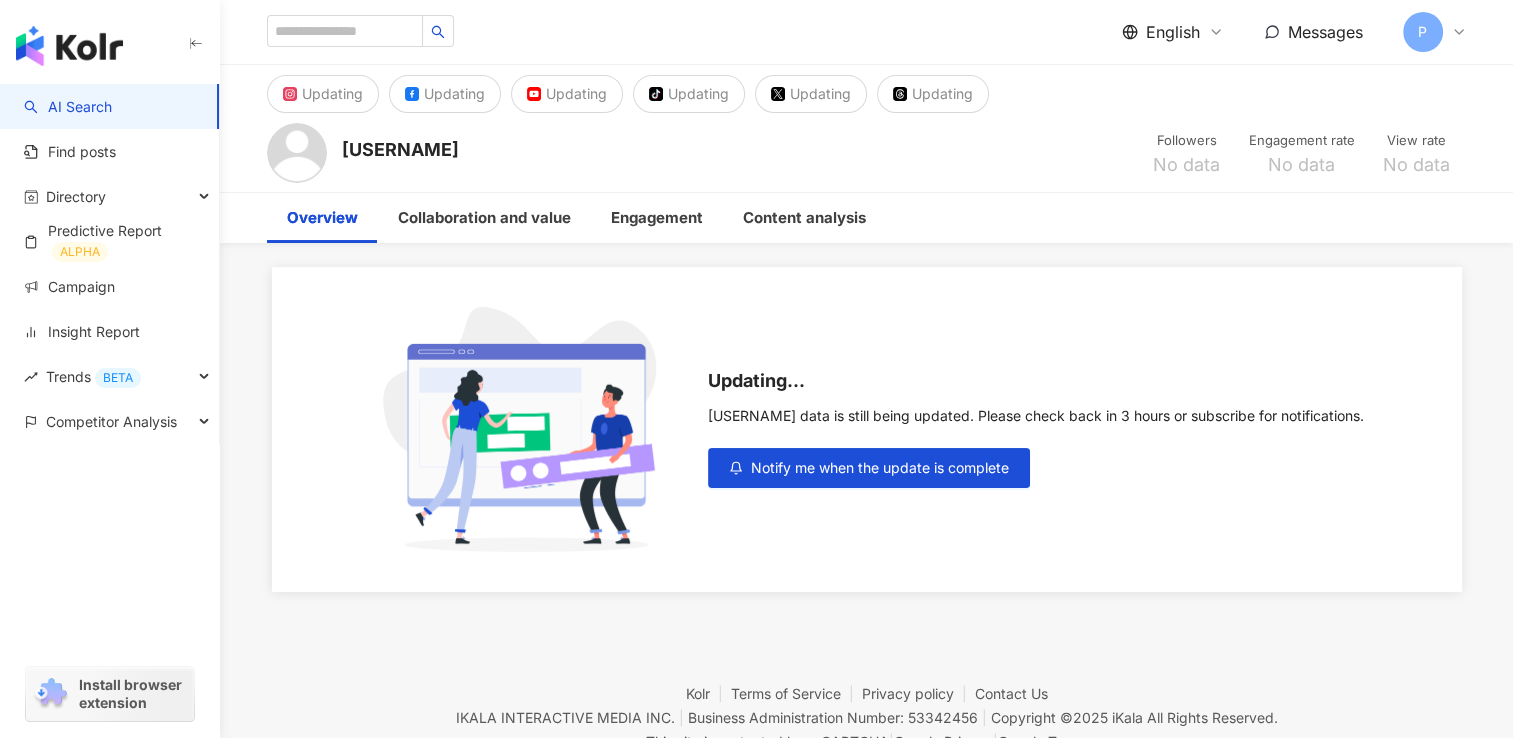 click on "Kolr Terms of Service Privacy policy Contact Us IKALA INTERACTIVE MEDIA INC.  |  Business Administration Number: 53342456  |  Copyright ©  2025   iKala   All Rights Reserved. This site is protected by reCAPTCHA  |  Google Privacy  |  Google Terms" at bounding box center (866, 703) 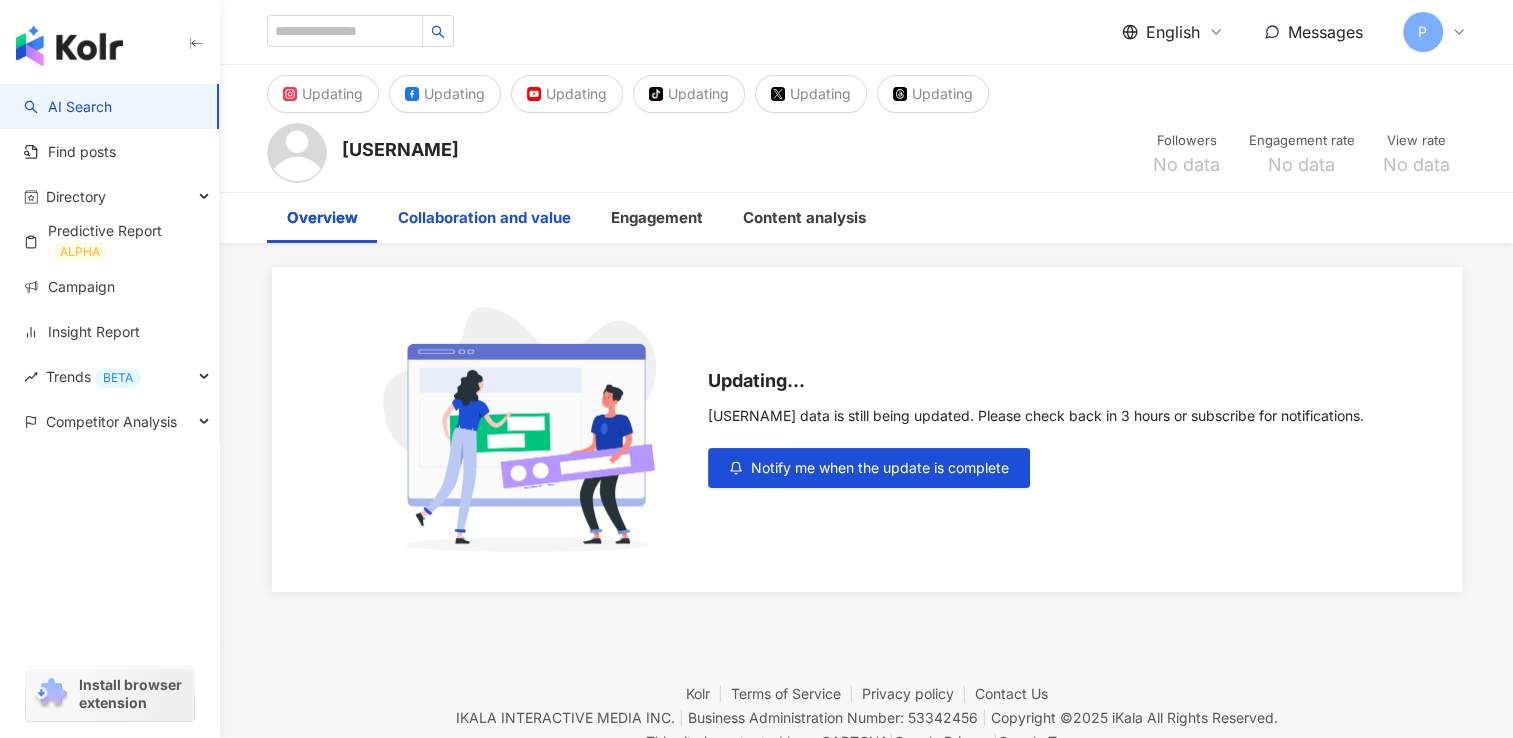 click on "Collaboration and value" at bounding box center [484, 218] 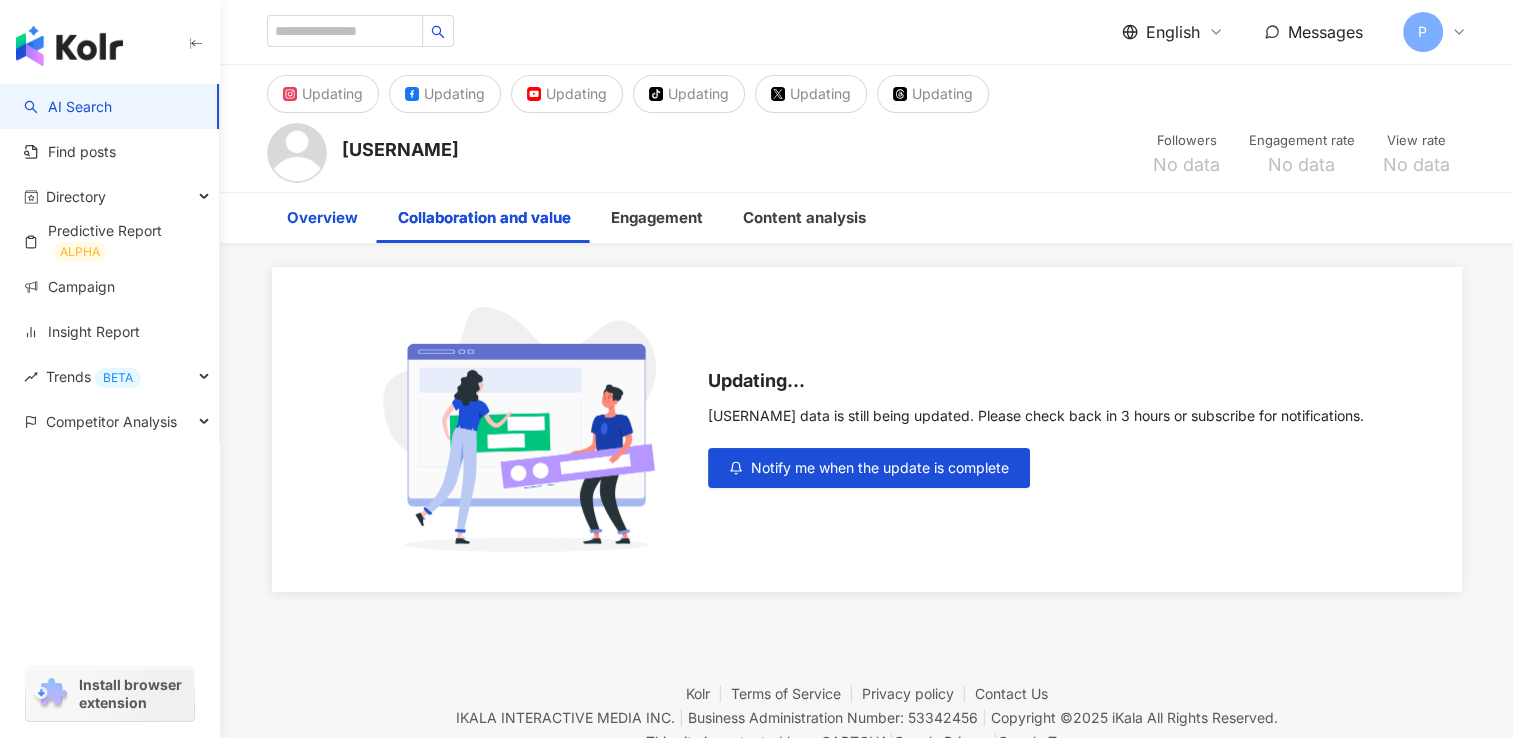click on "Overview" at bounding box center [322, 218] 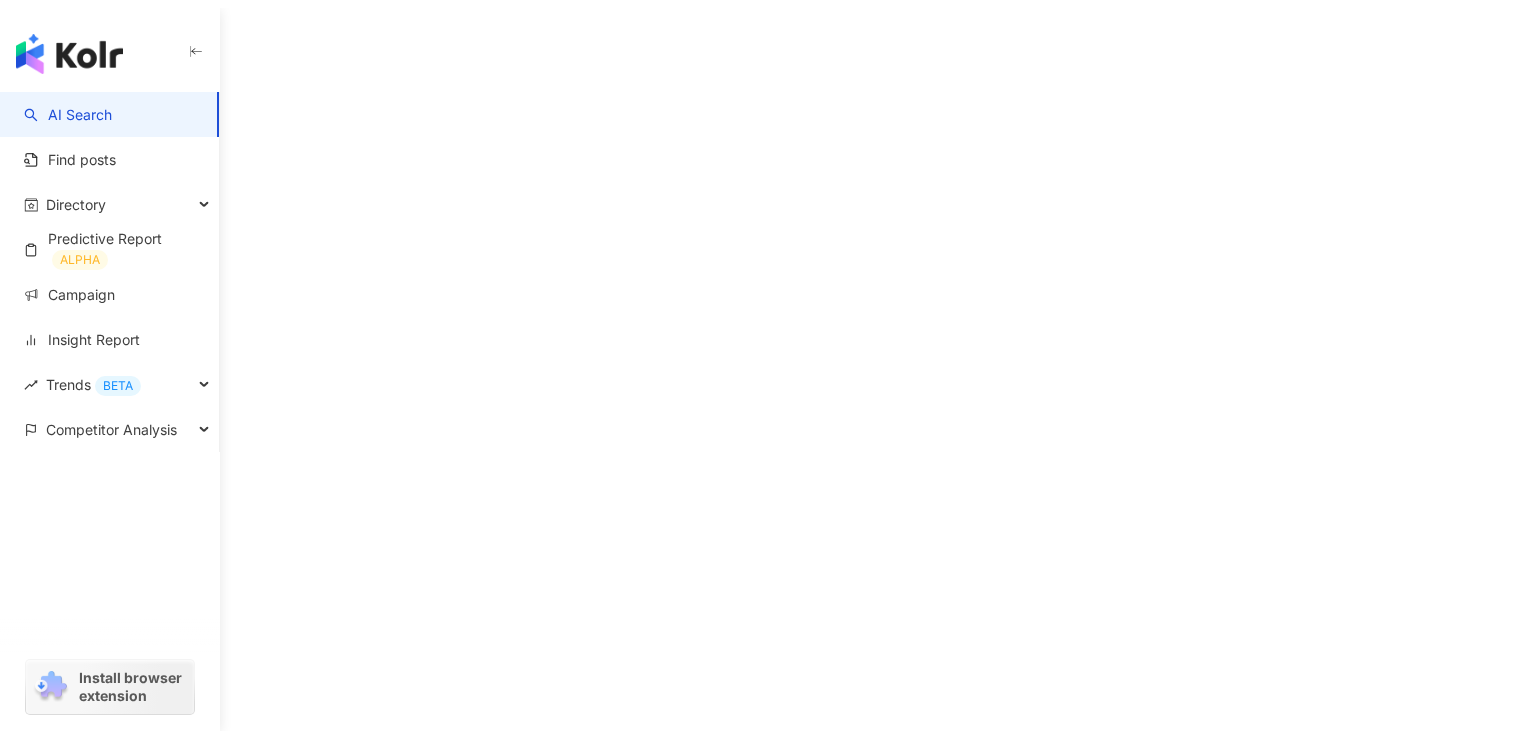 scroll, scrollTop: 0, scrollLeft: 0, axis: both 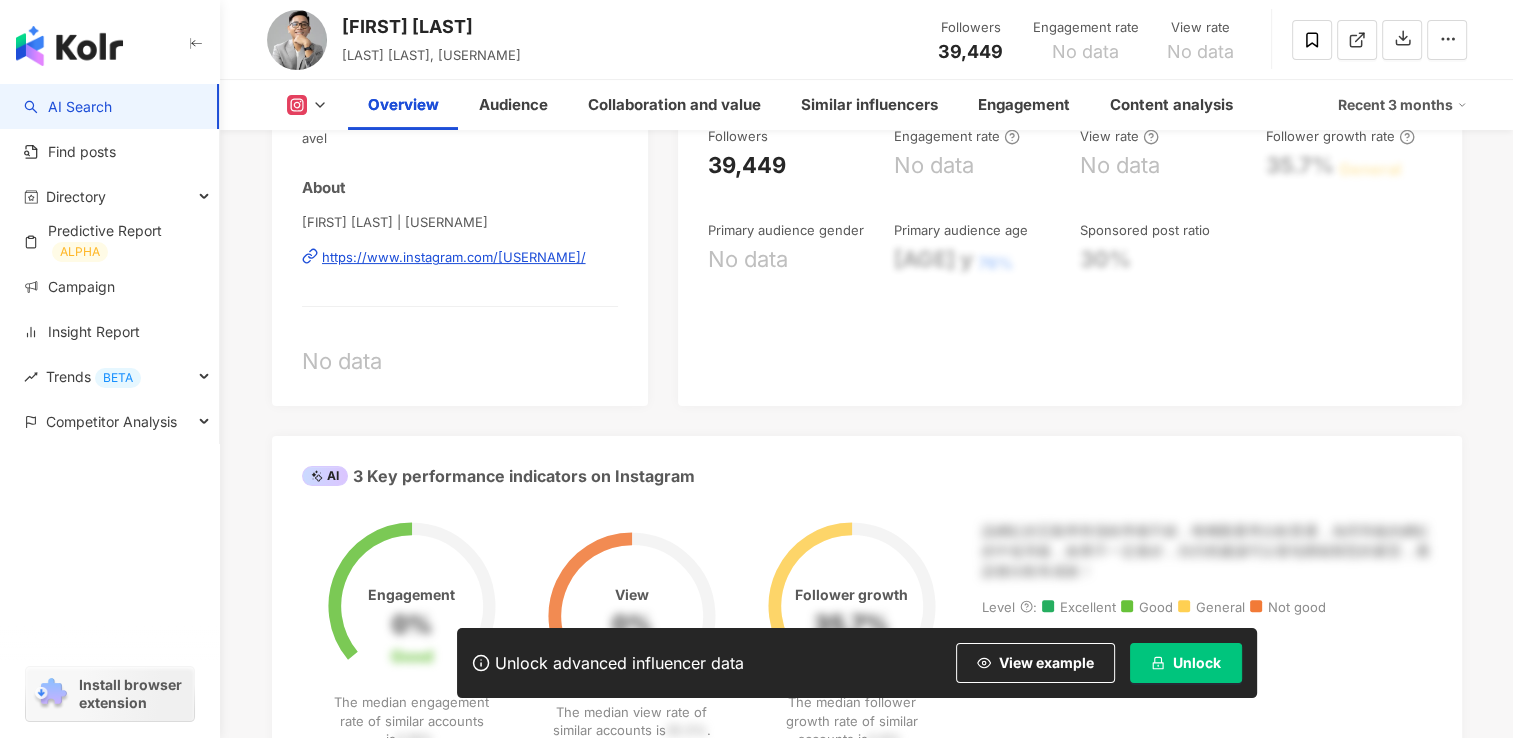 click on "https://www.instagram.com/phianhtuan2911/" at bounding box center [454, 257] 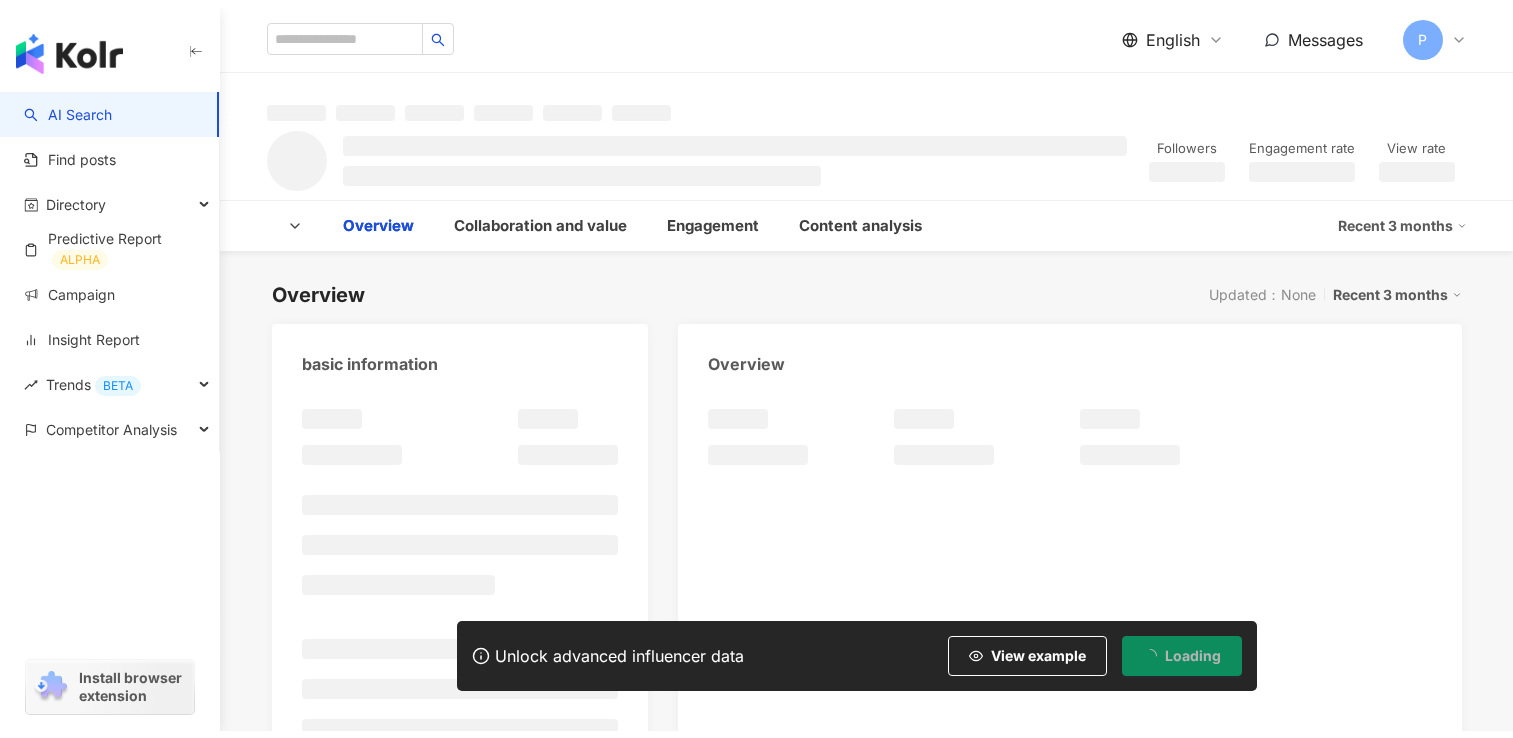 scroll, scrollTop: 0, scrollLeft: 0, axis: both 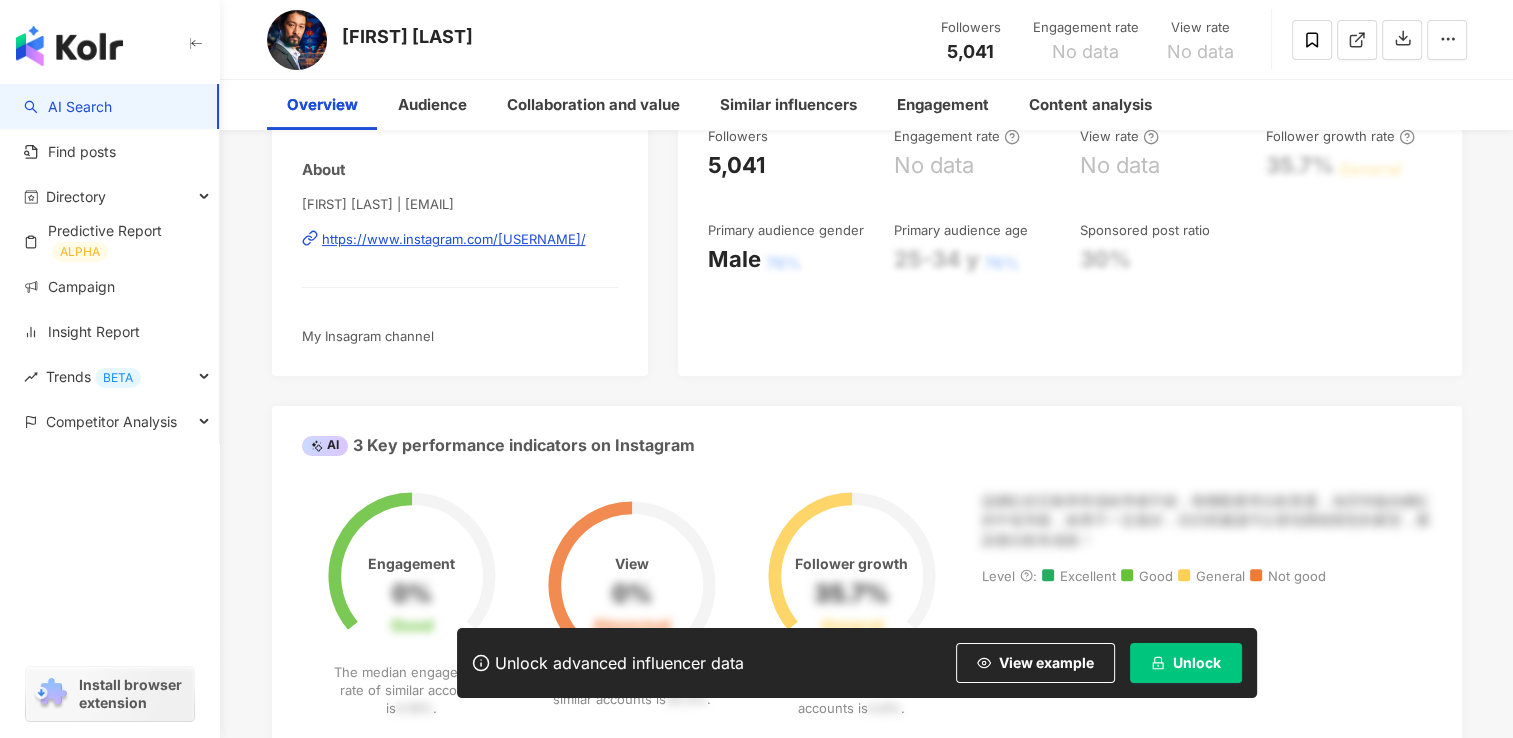 drag, startPoint x: 522, startPoint y: 242, endPoint x: 547, endPoint y: 258, distance: 29.681644 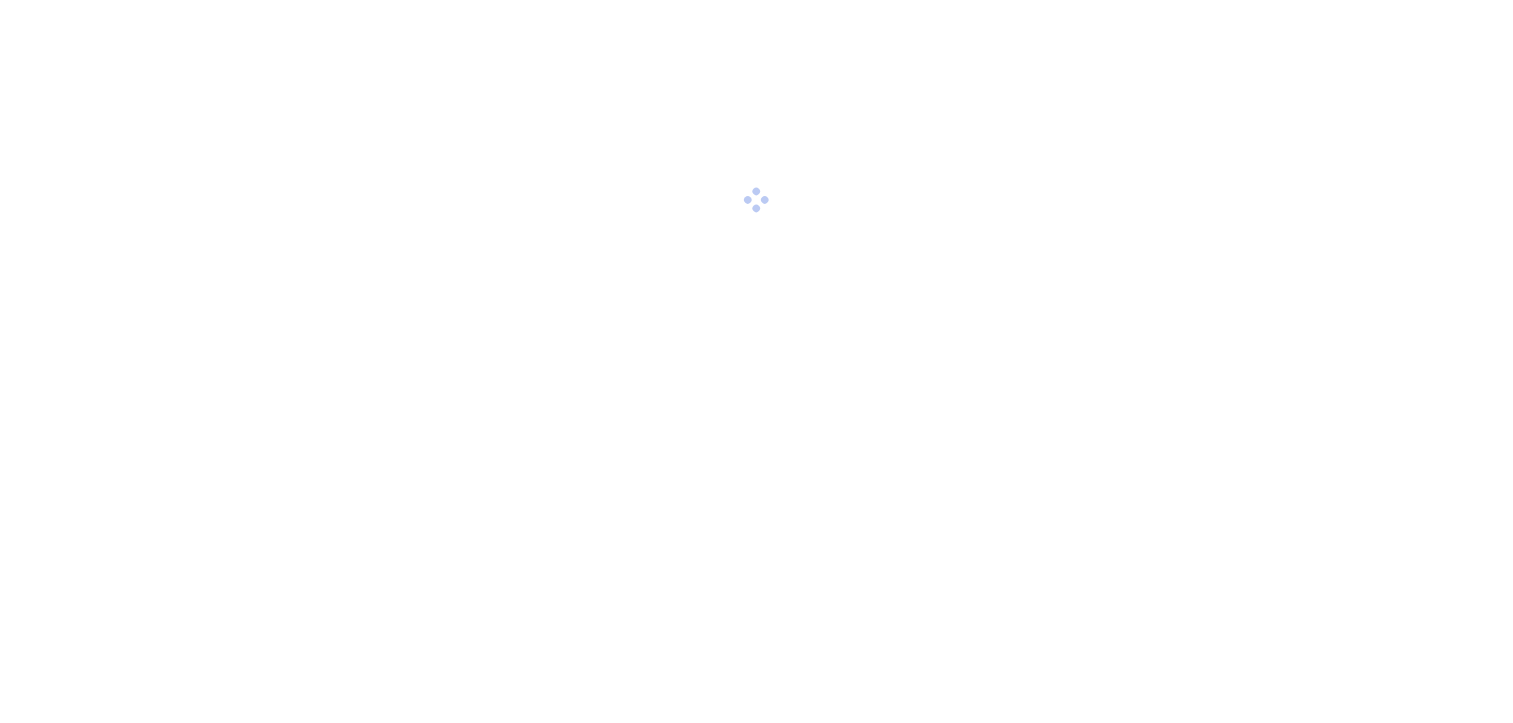 scroll, scrollTop: 0, scrollLeft: 0, axis: both 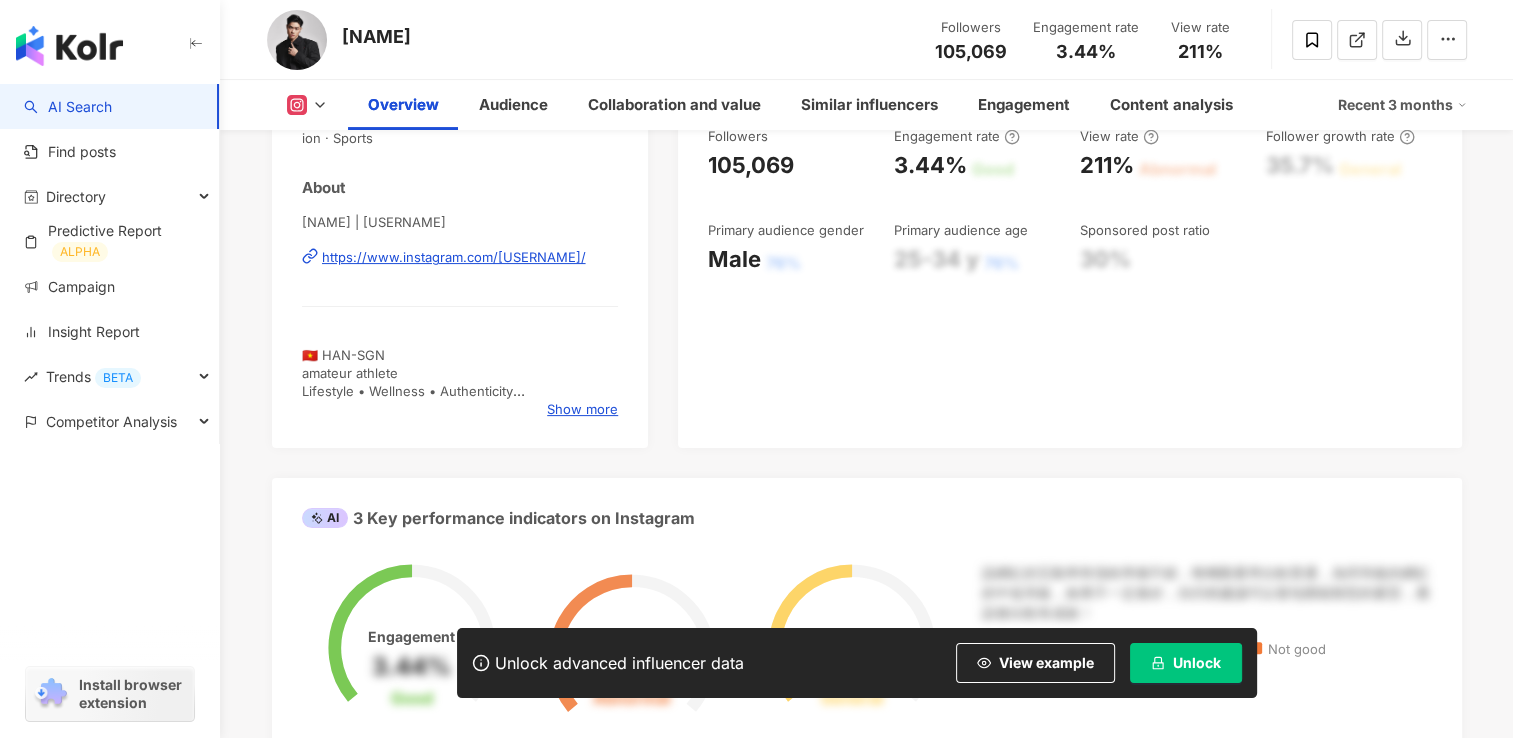 click on "https://www.instagram.com/vqk411/" at bounding box center (454, 257) 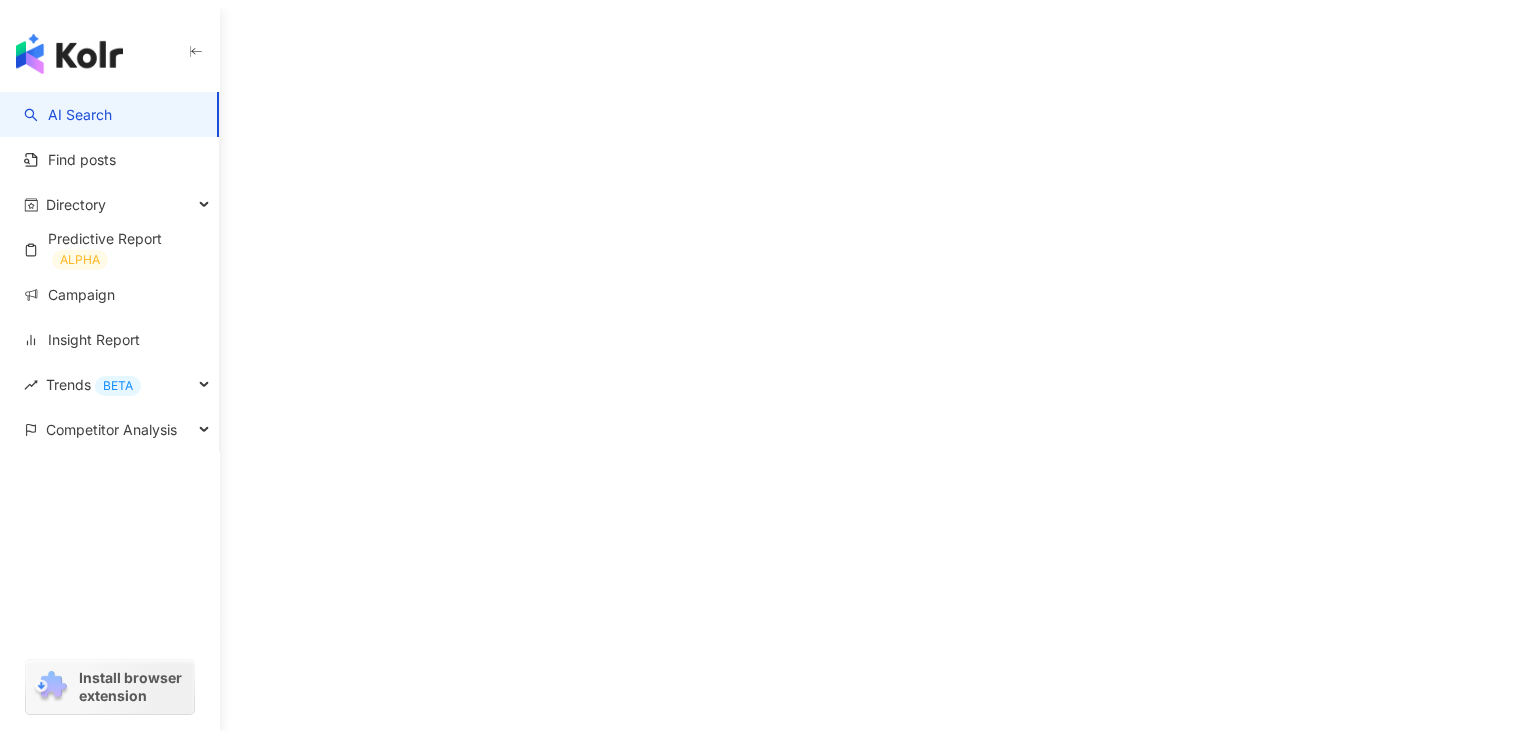 scroll, scrollTop: 0, scrollLeft: 0, axis: both 